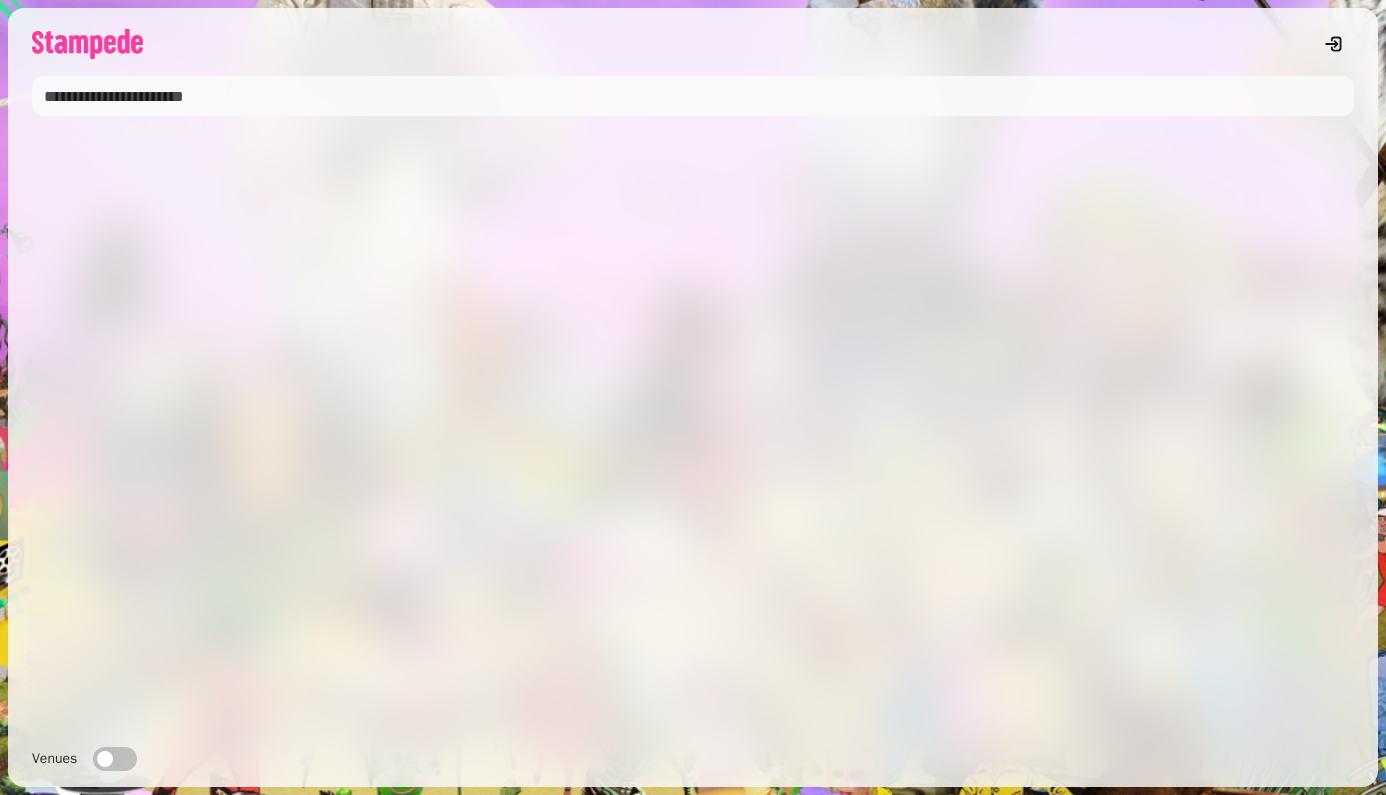 scroll, scrollTop: 0, scrollLeft: 0, axis: both 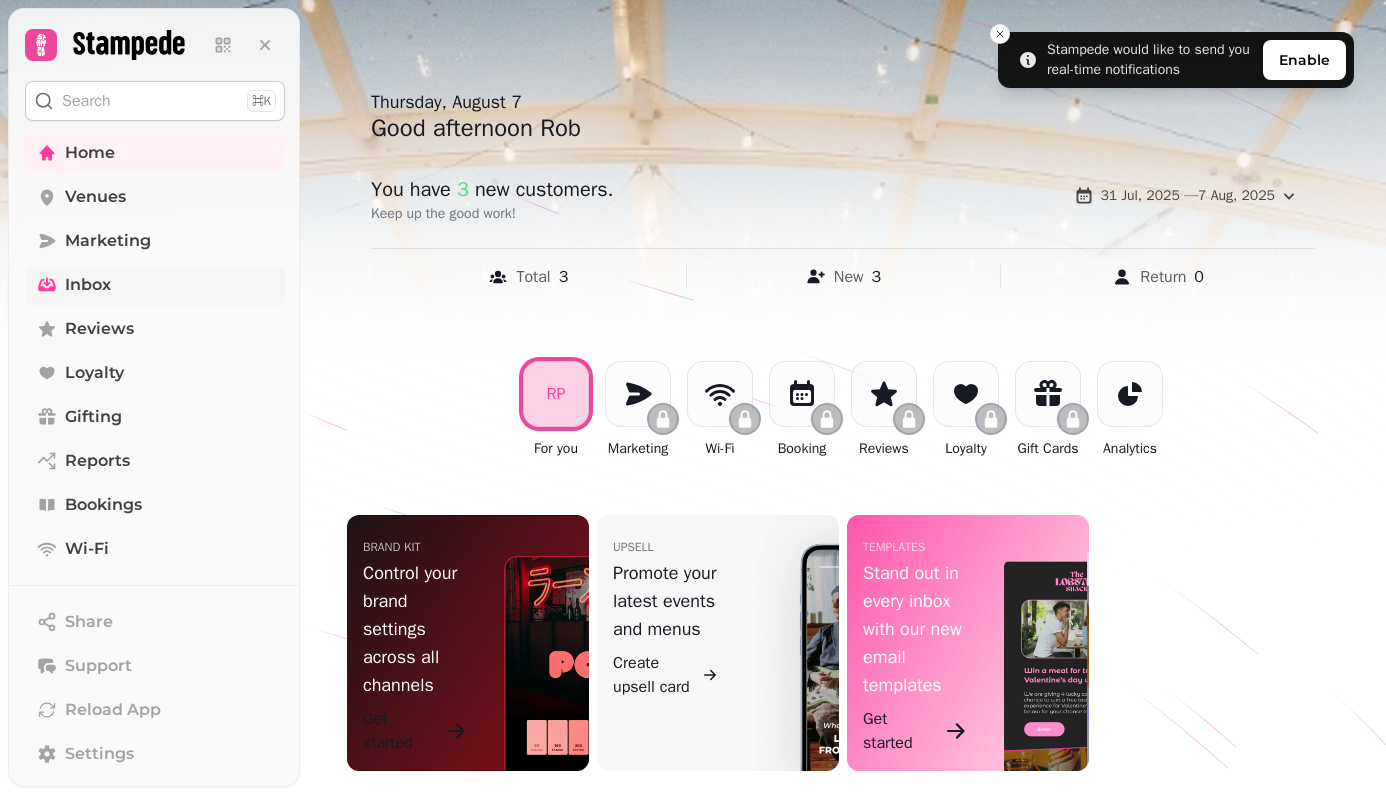 click on "Inbox" at bounding box center [88, 285] 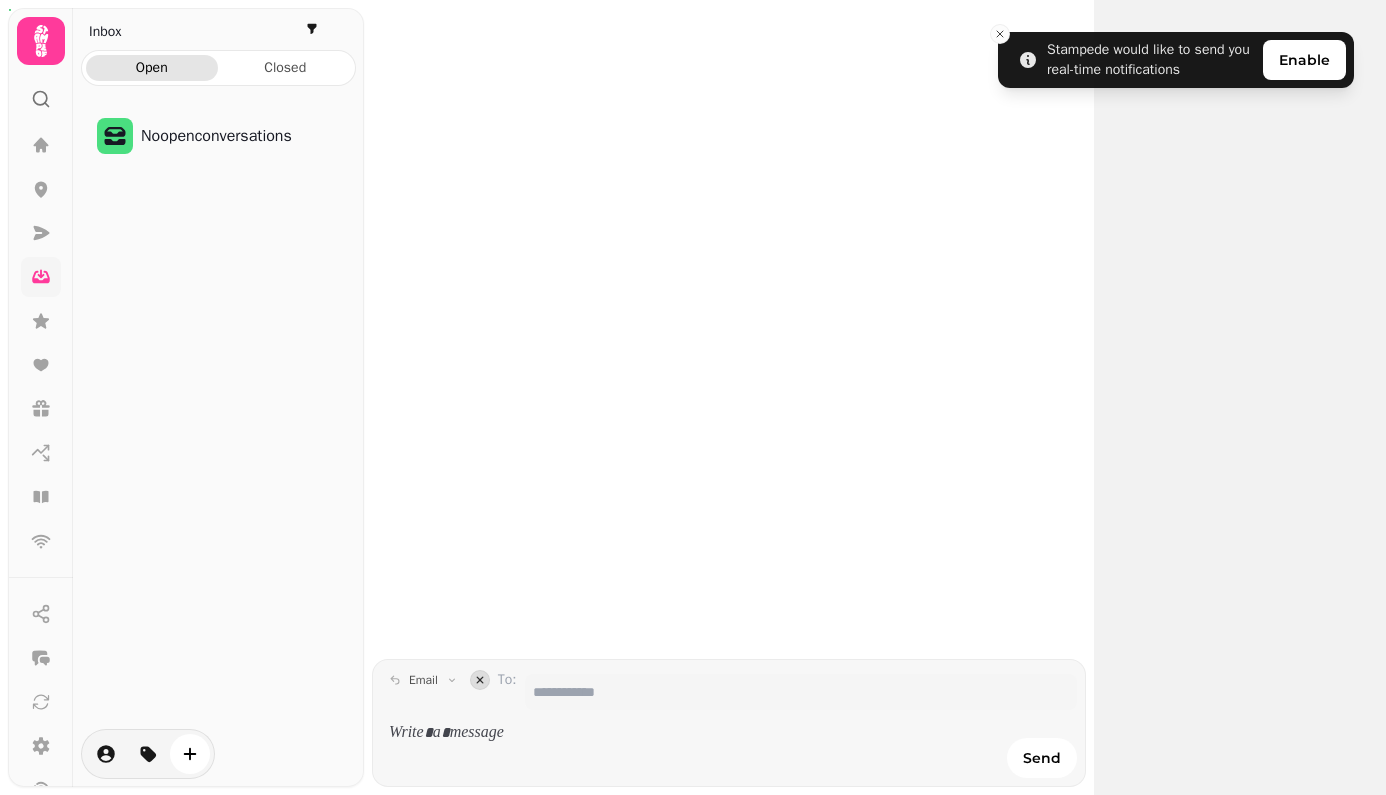 scroll, scrollTop: 0, scrollLeft: 0, axis: both 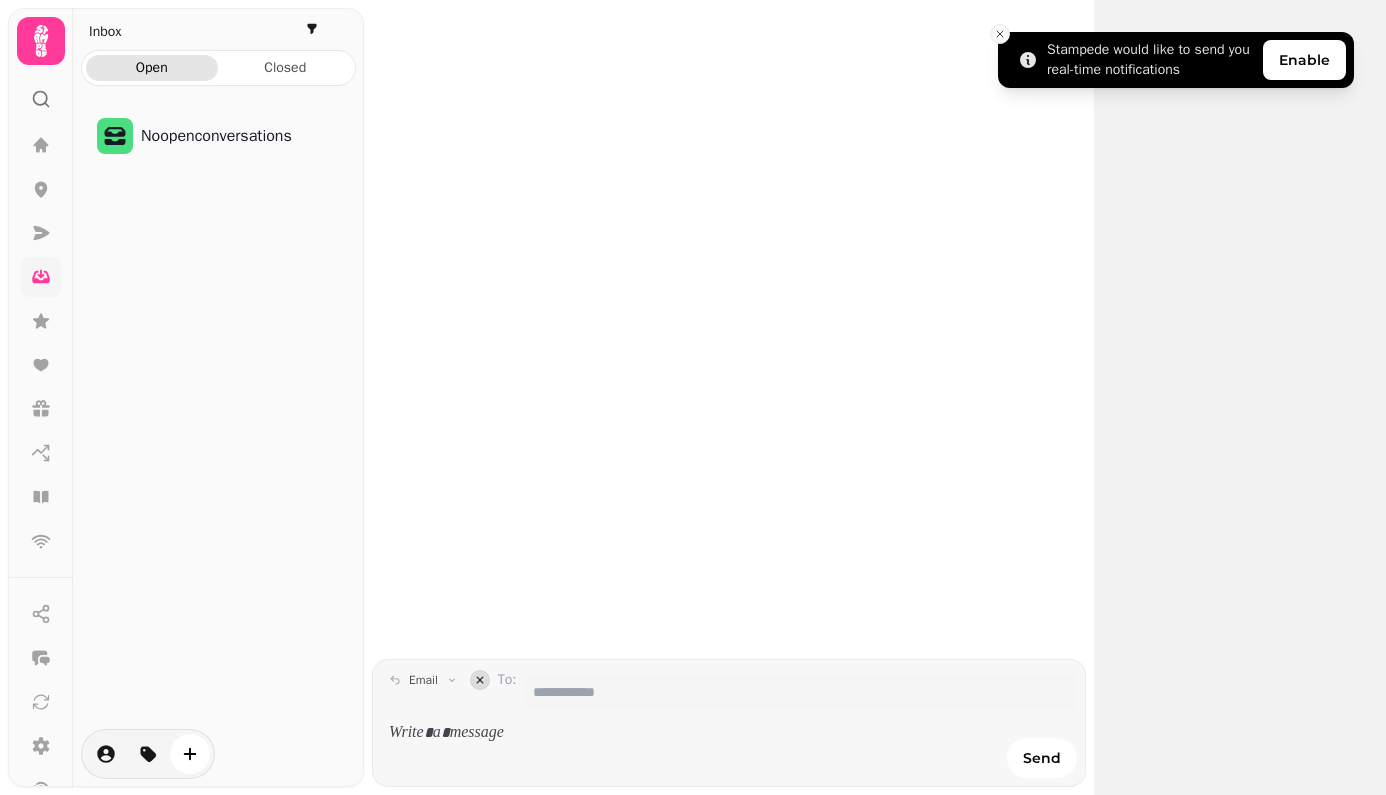 click 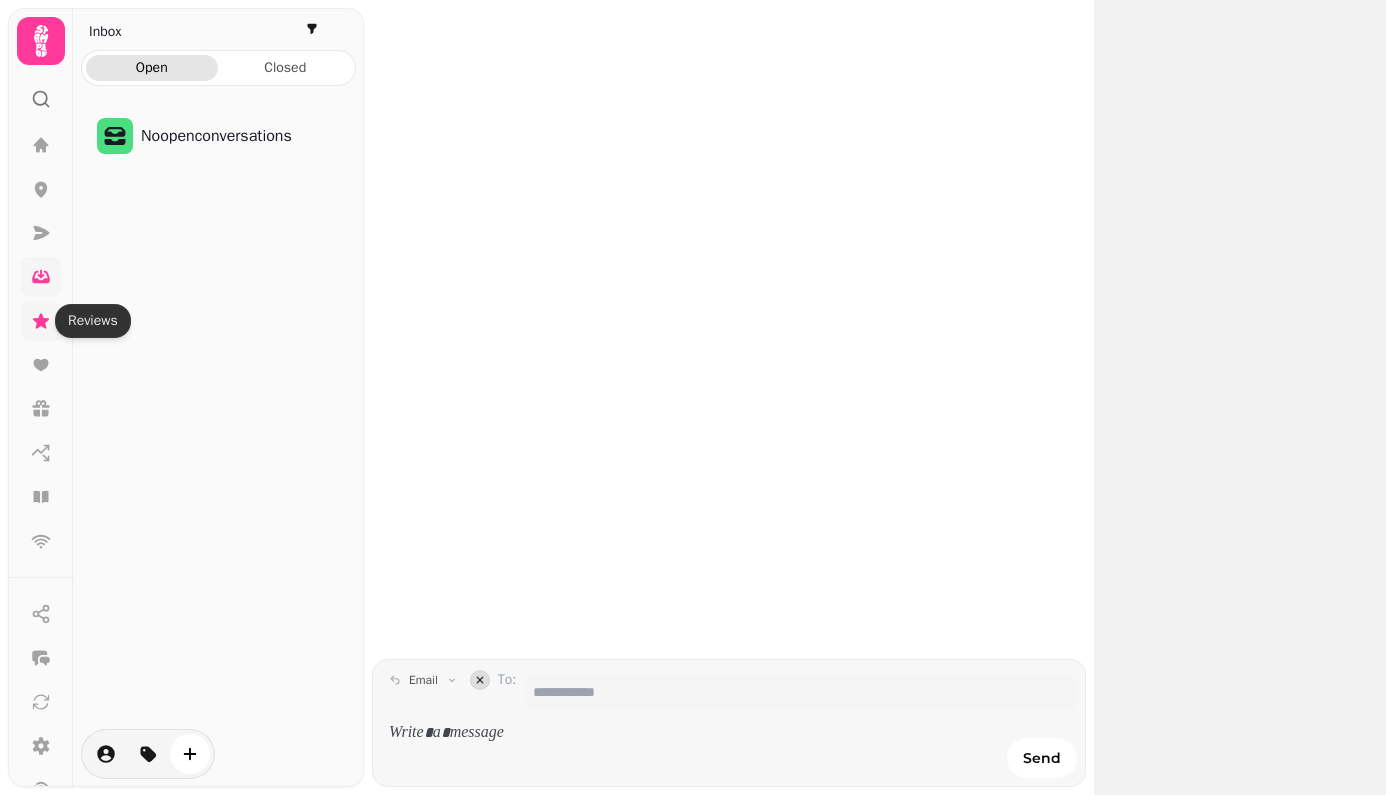 click 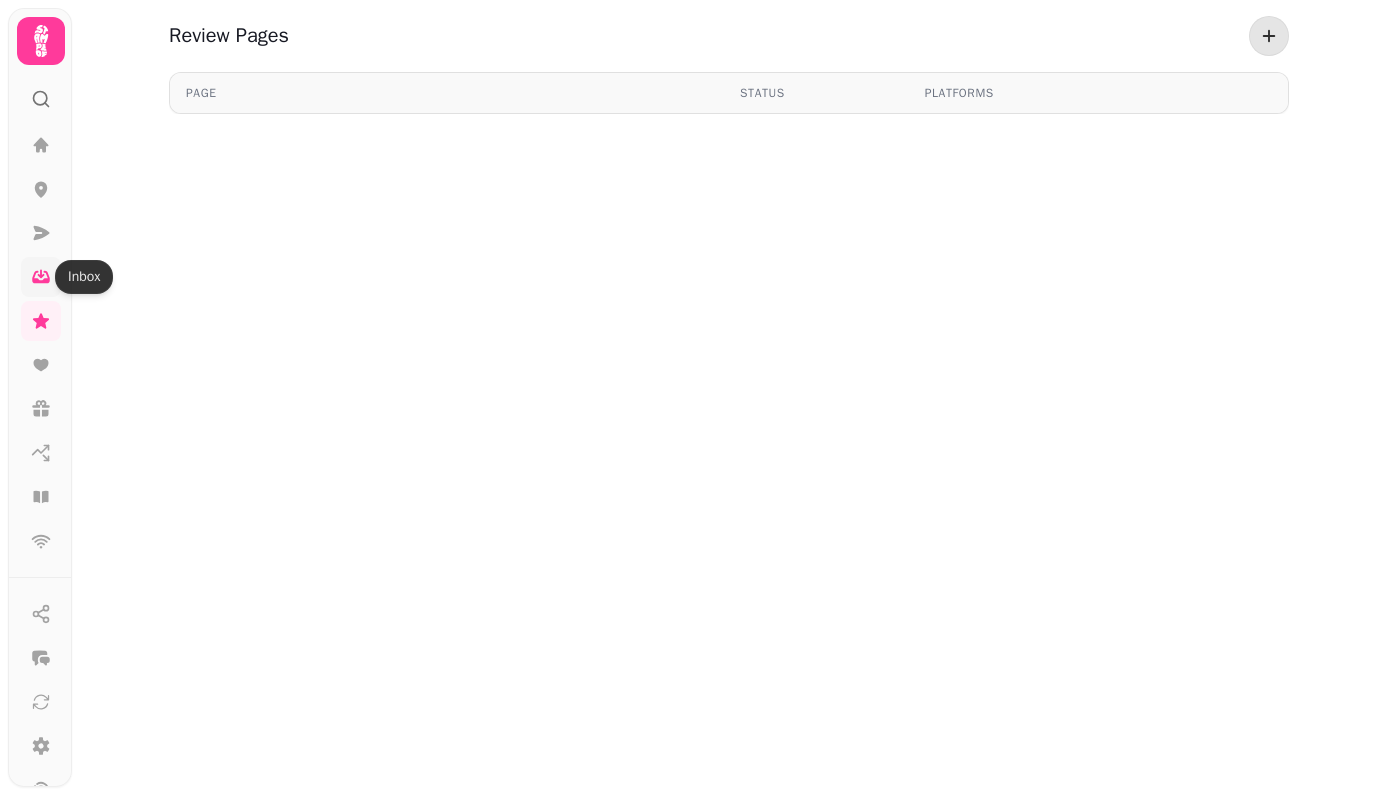 click 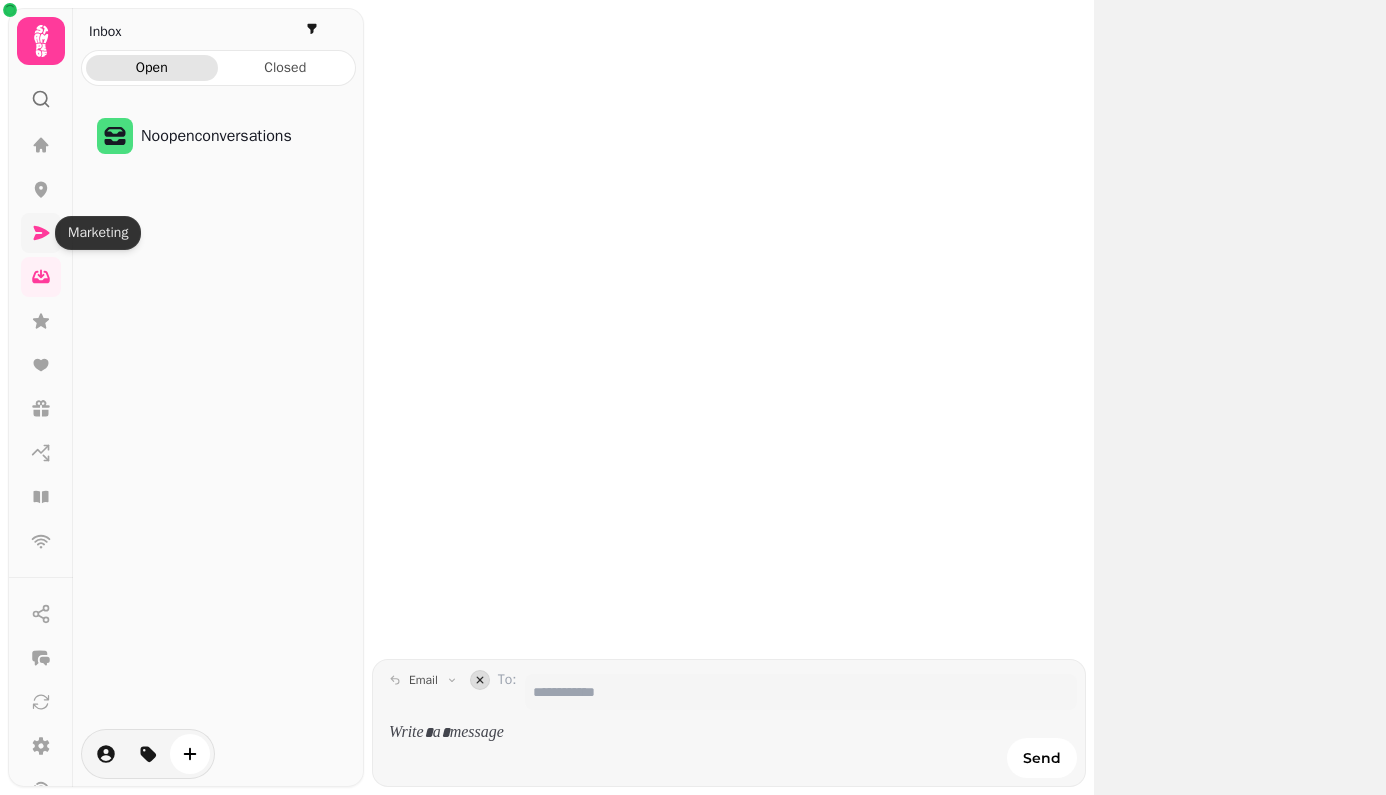 click 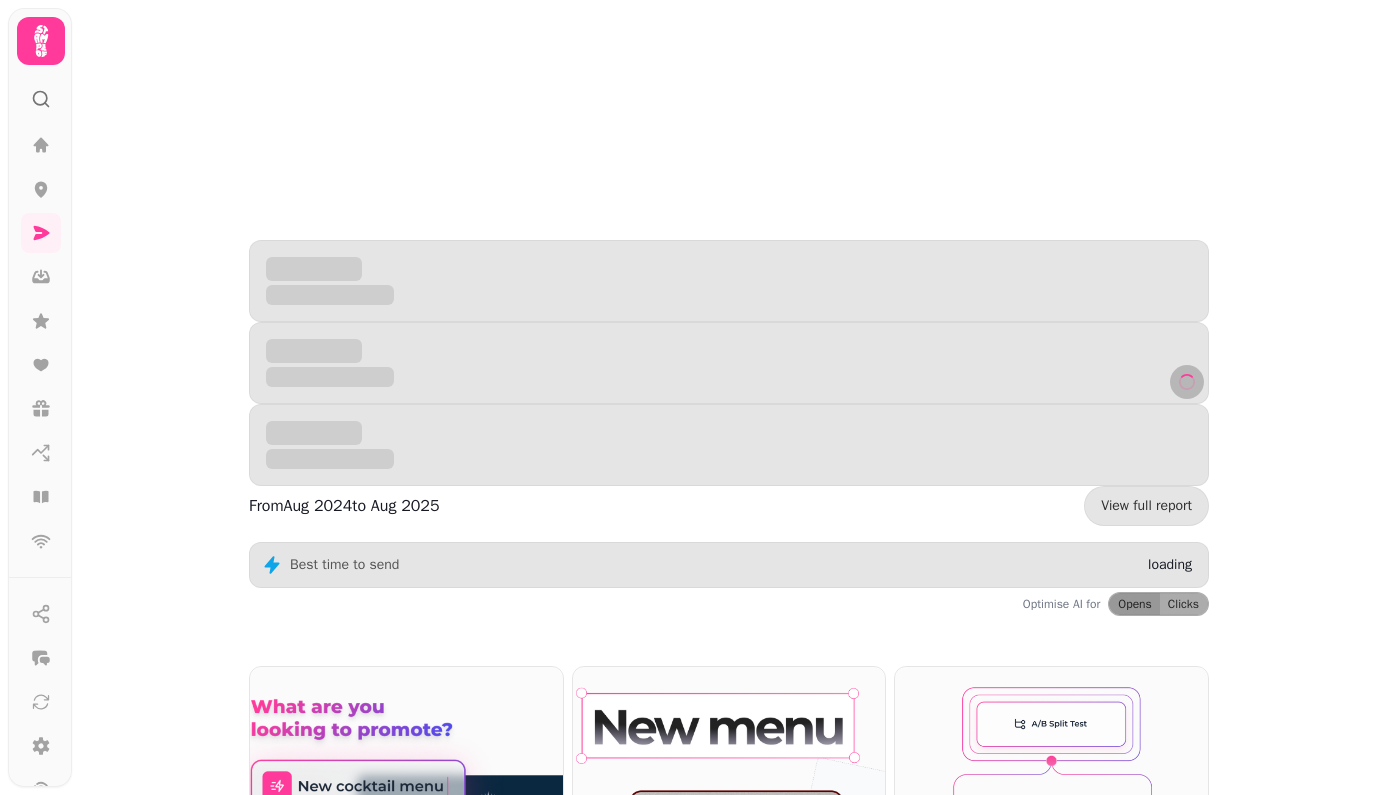 click on "Marketing  Upgrade Benefits Send personalised emails and SMS at scale Use pre-built templates and automations Track ROI and campaign effectiveness Marketing  Upgrade £89/month  per month To upgrade your plan and unlock this feature, please contact our support team. Our team will help you choose the best plan for your business and get you set up right away. Chat with Support to Upgrade Cancel" at bounding box center (693, 397) 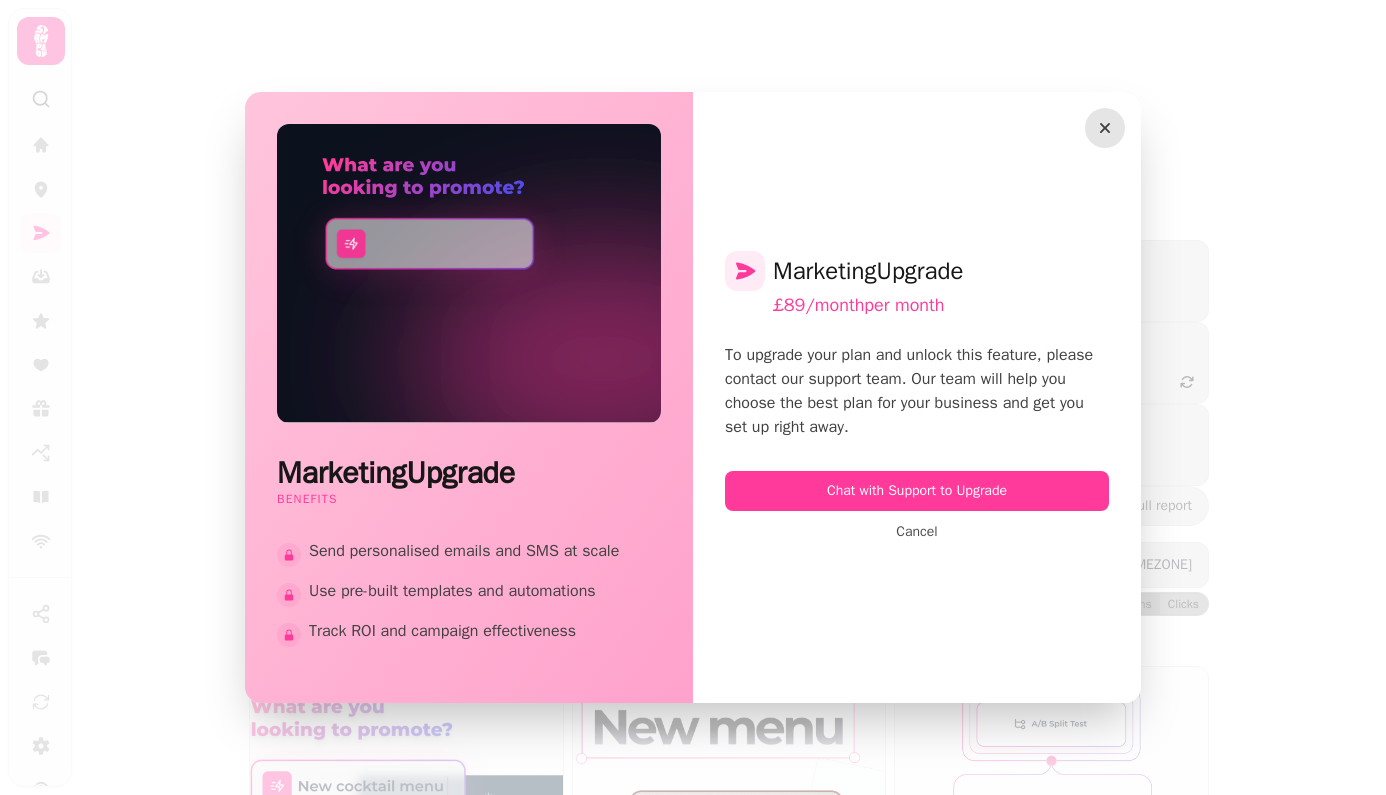 click 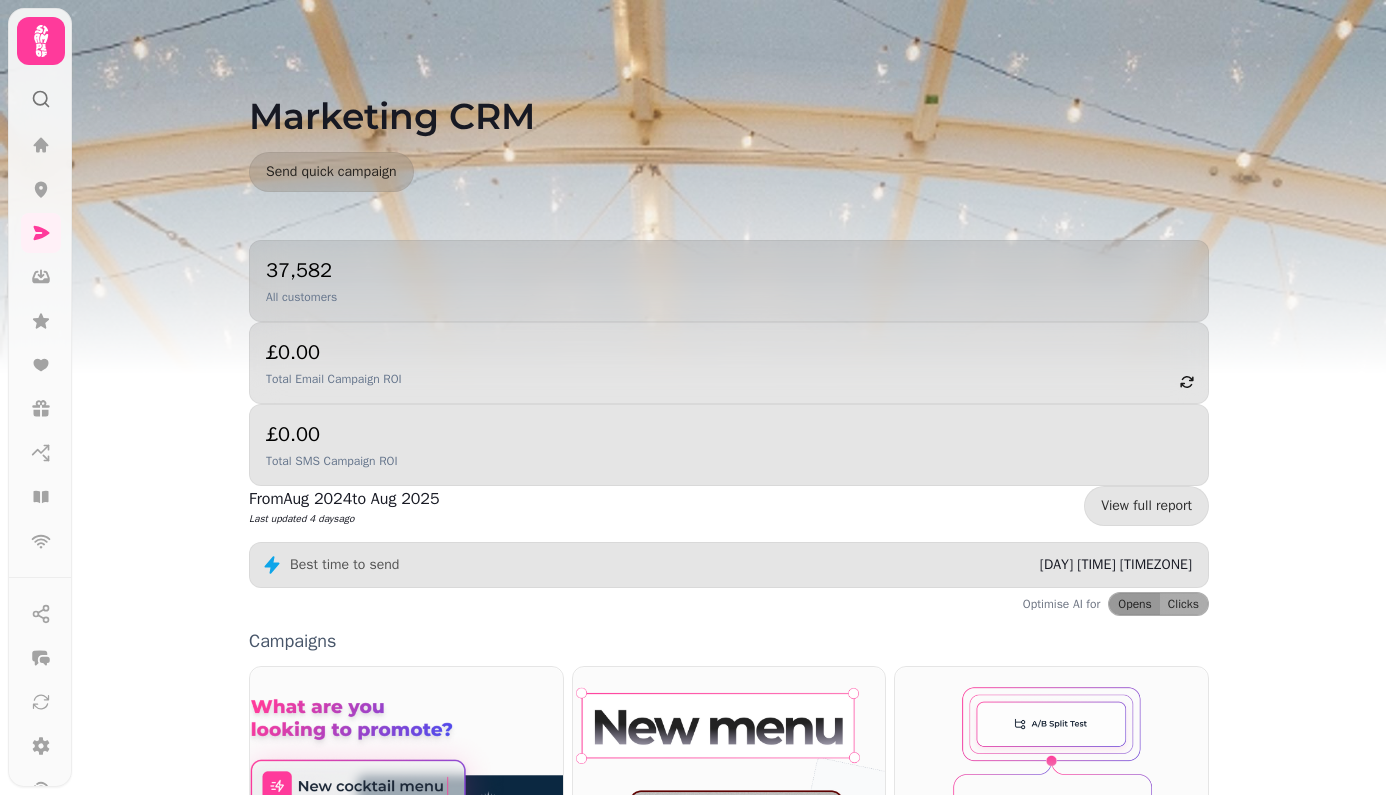 click 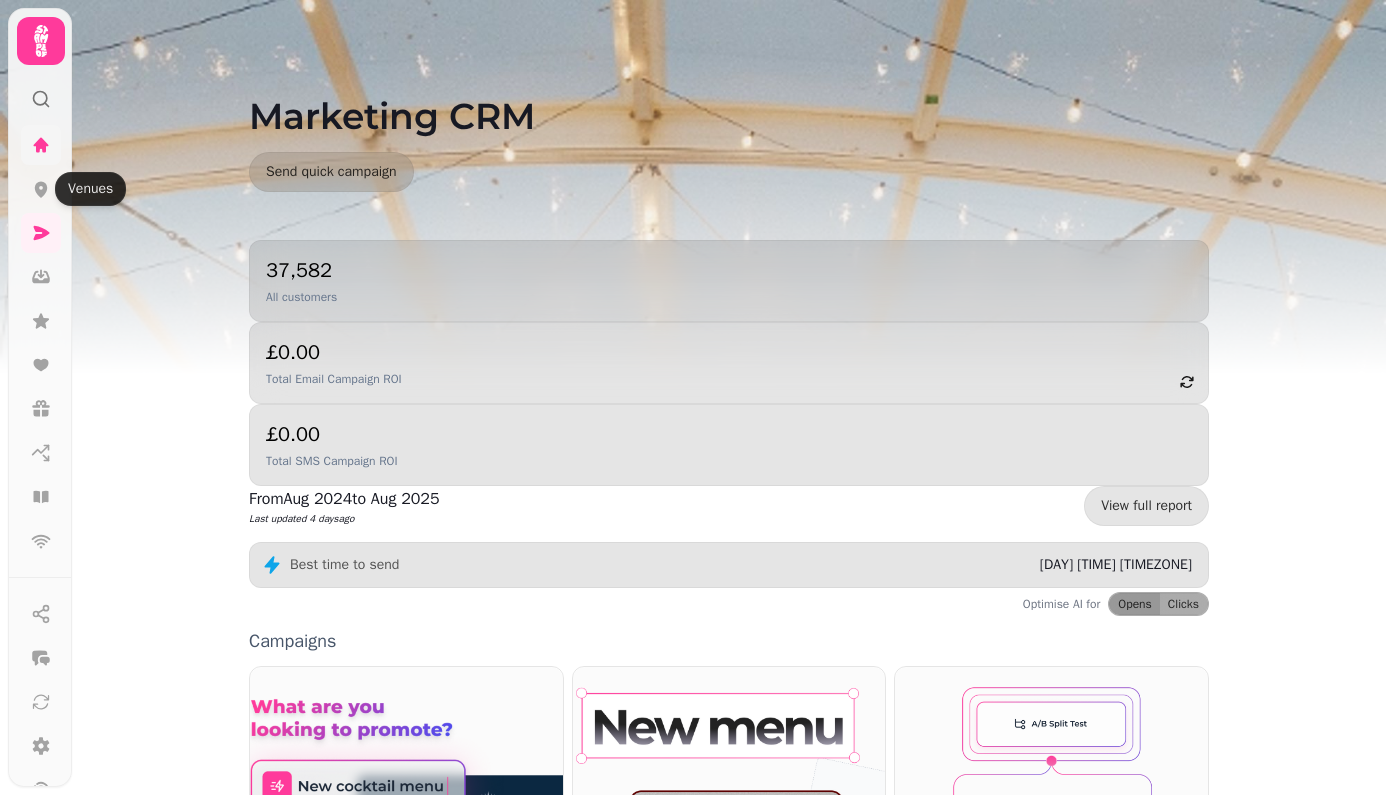 click at bounding box center (41, 145) 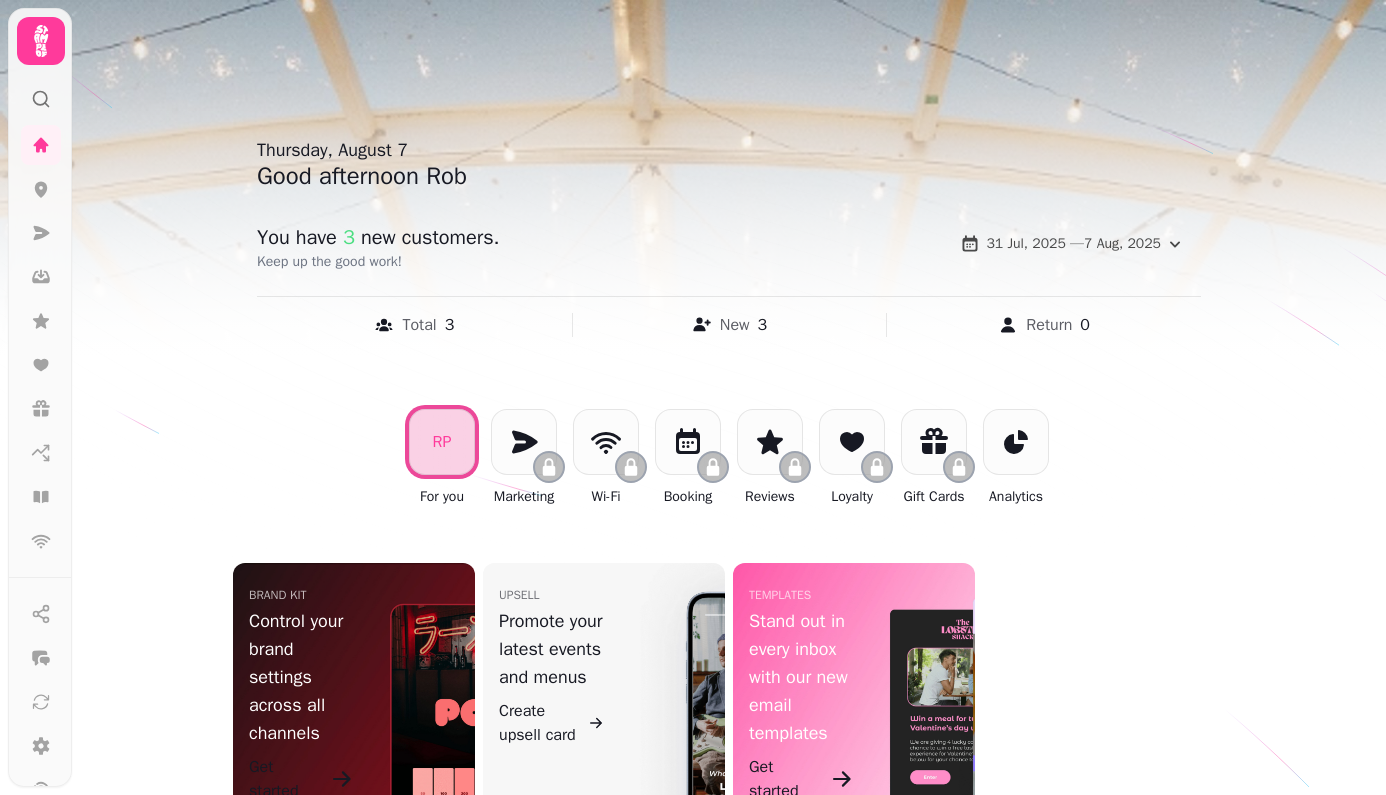 scroll, scrollTop: 48, scrollLeft: 0, axis: vertical 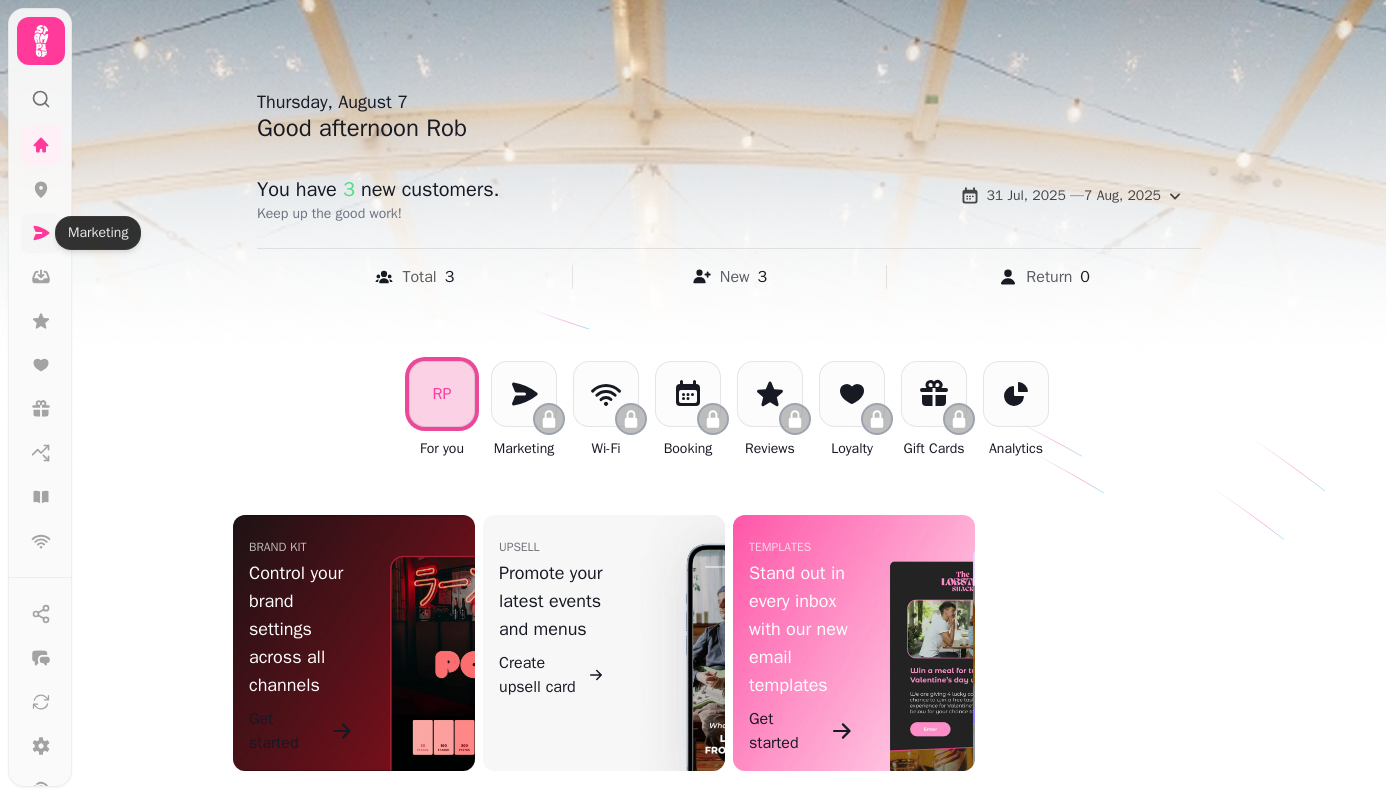click 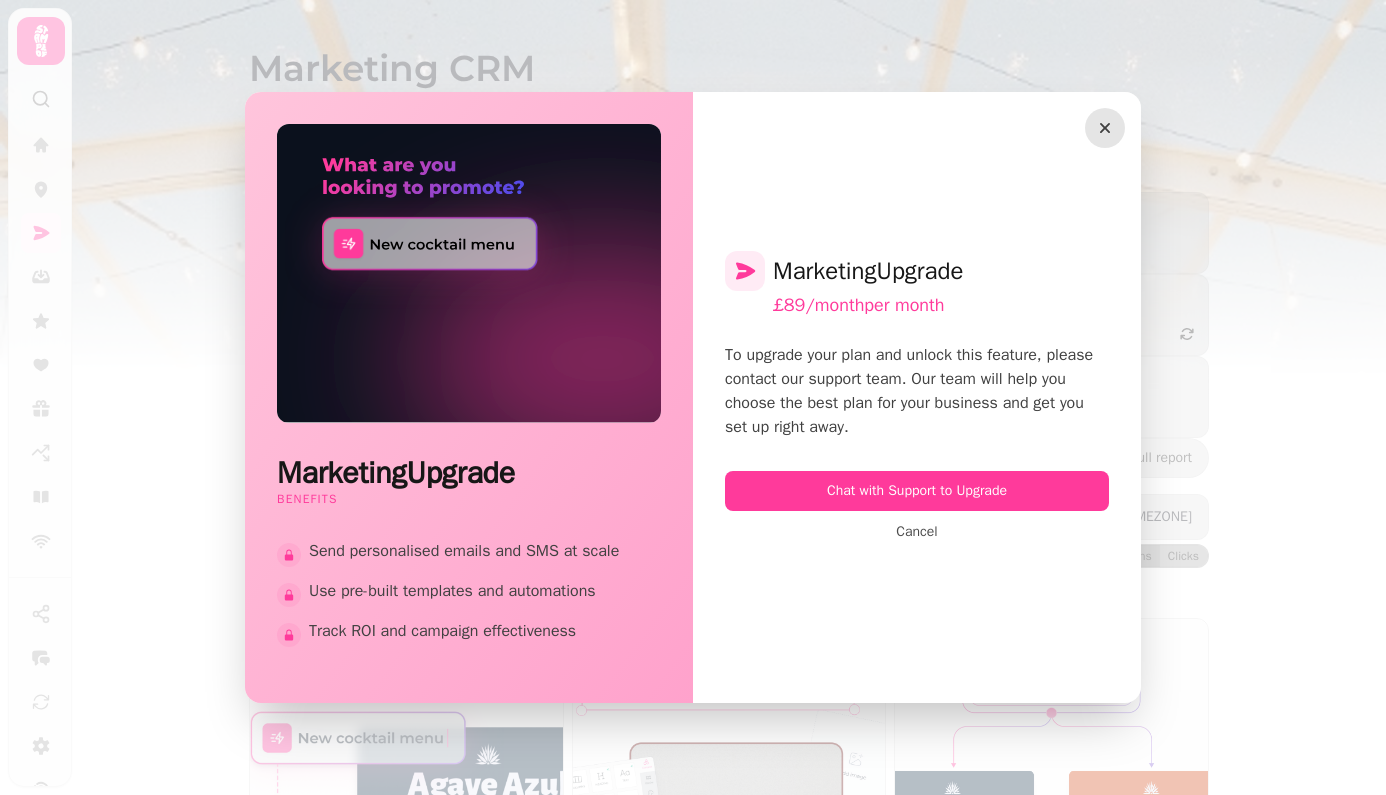 click 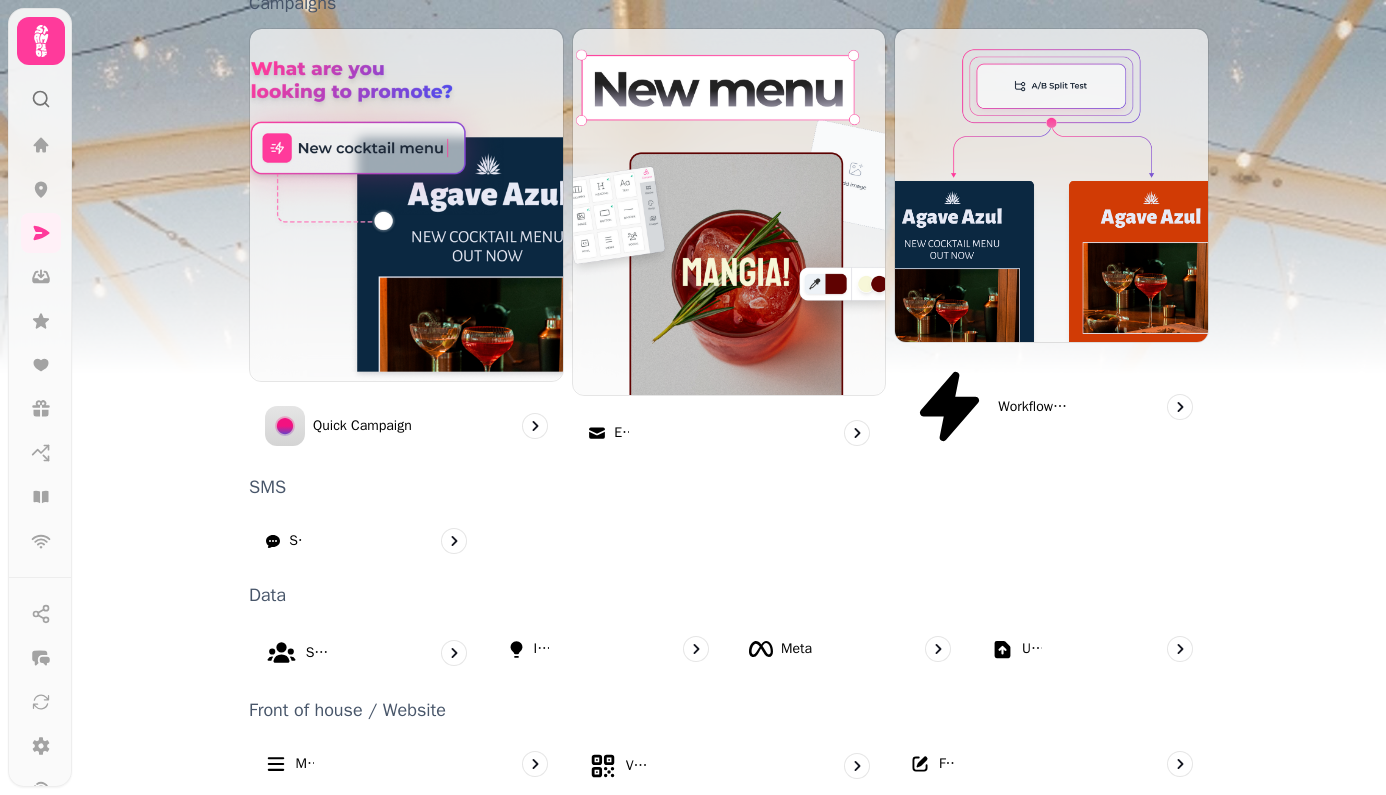 scroll, scrollTop: 634, scrollLeft: 0, axis: vertical 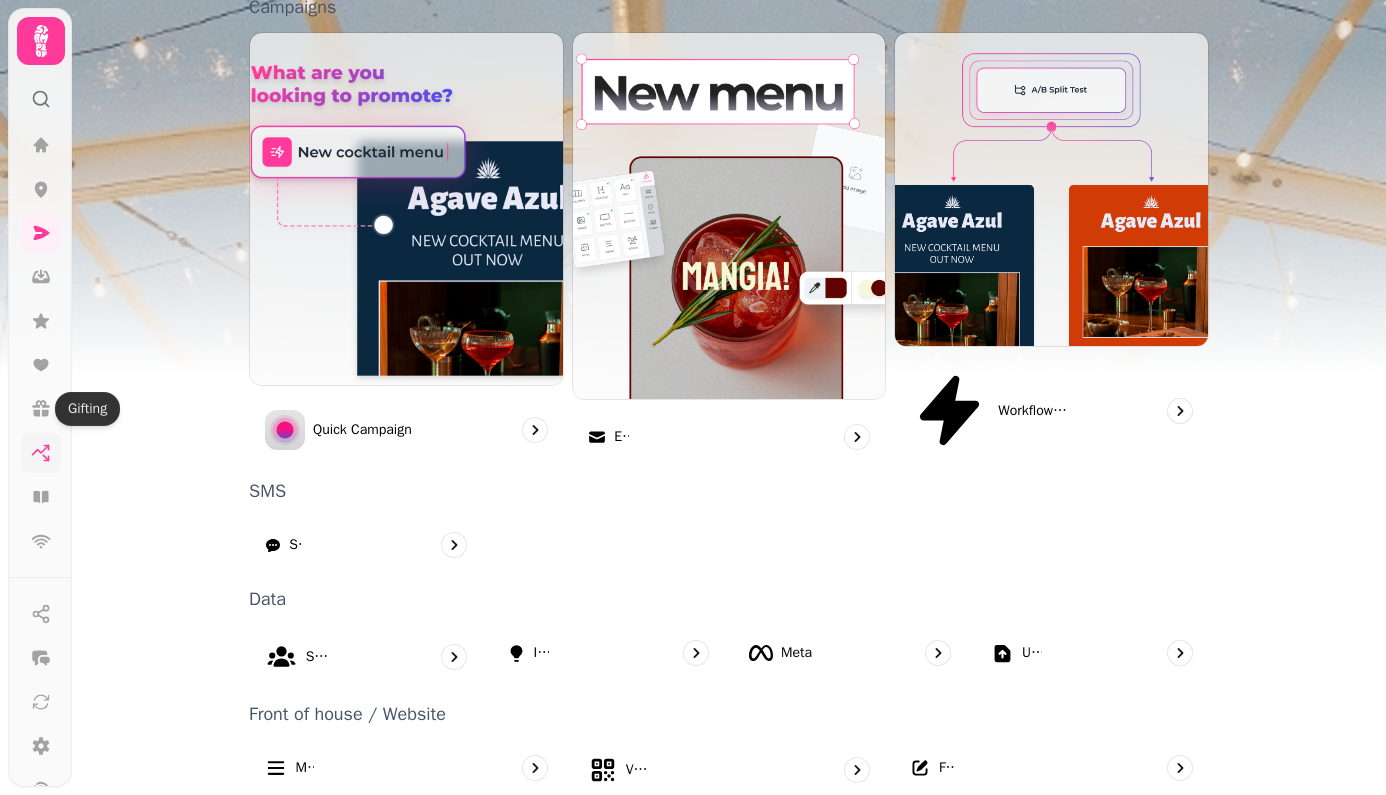 click at bounding box center [41, 453] 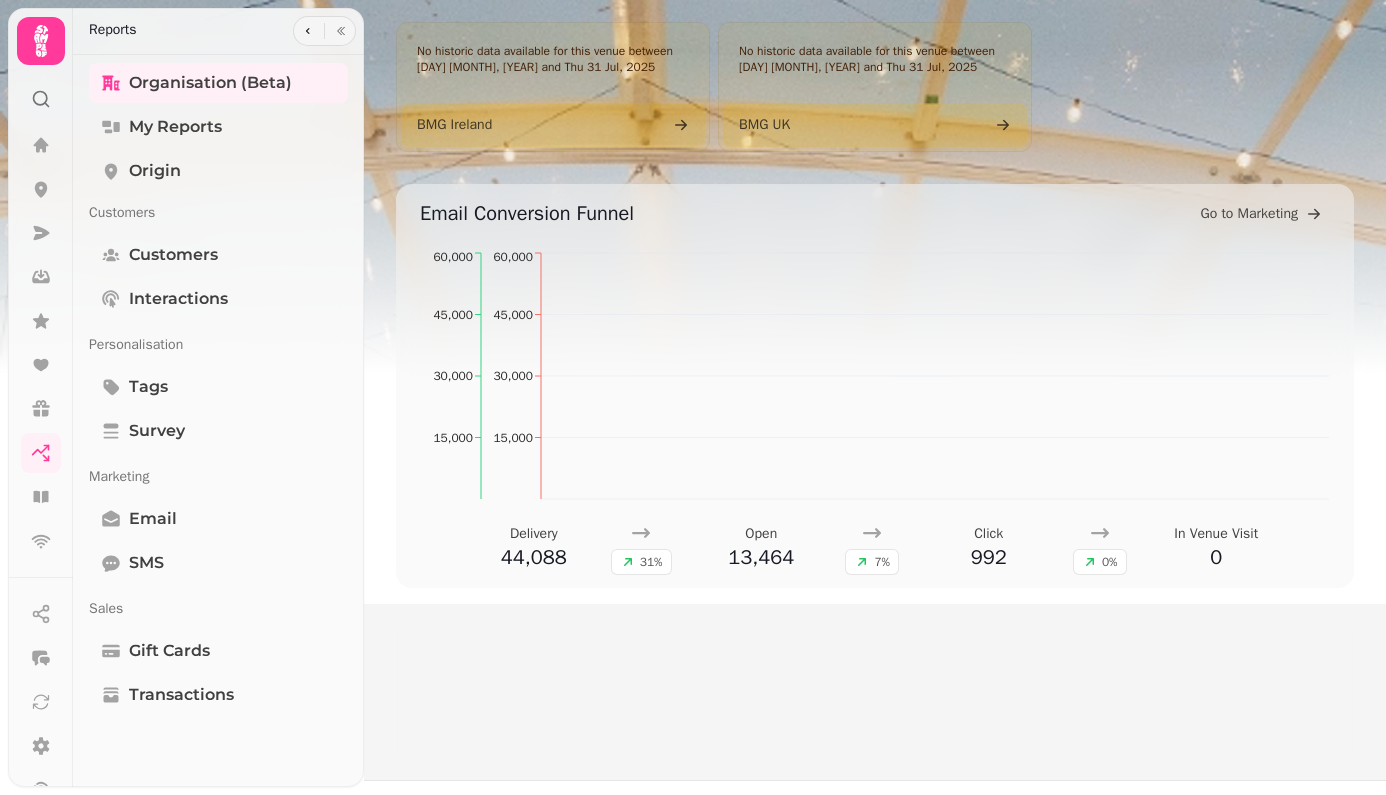 scroll, scrollTop: 0, scrollLeft: 0, axis: both 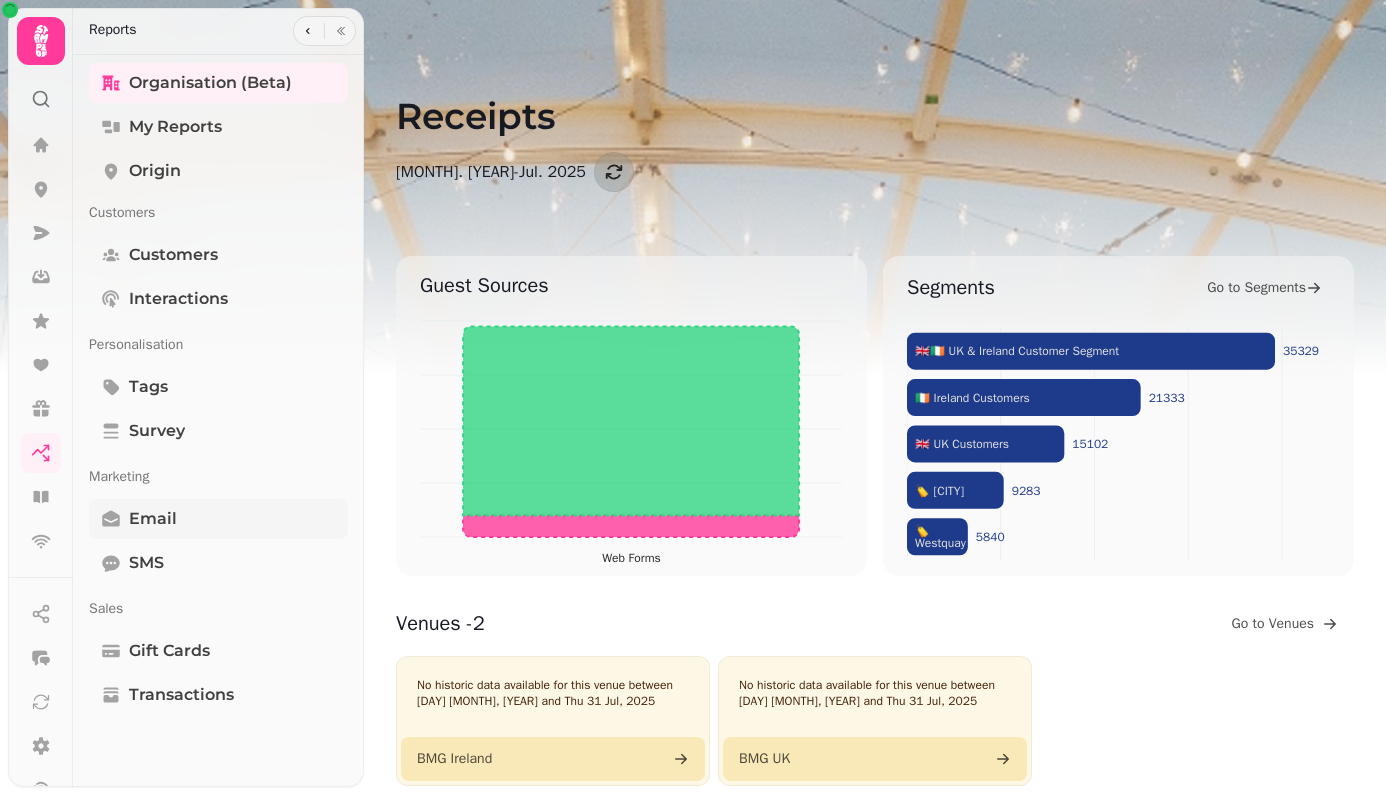 click on "Email" at bounding box center [153, 519] 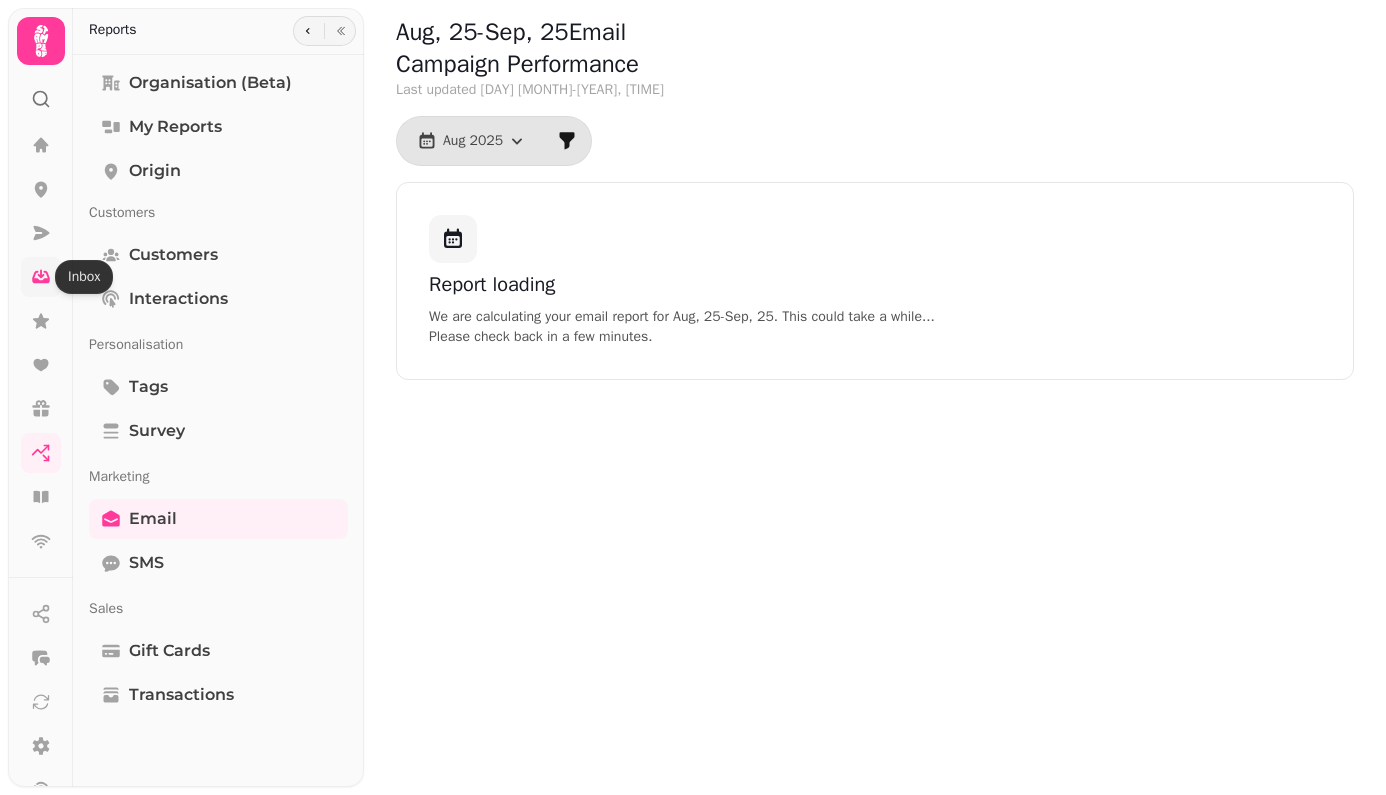 click 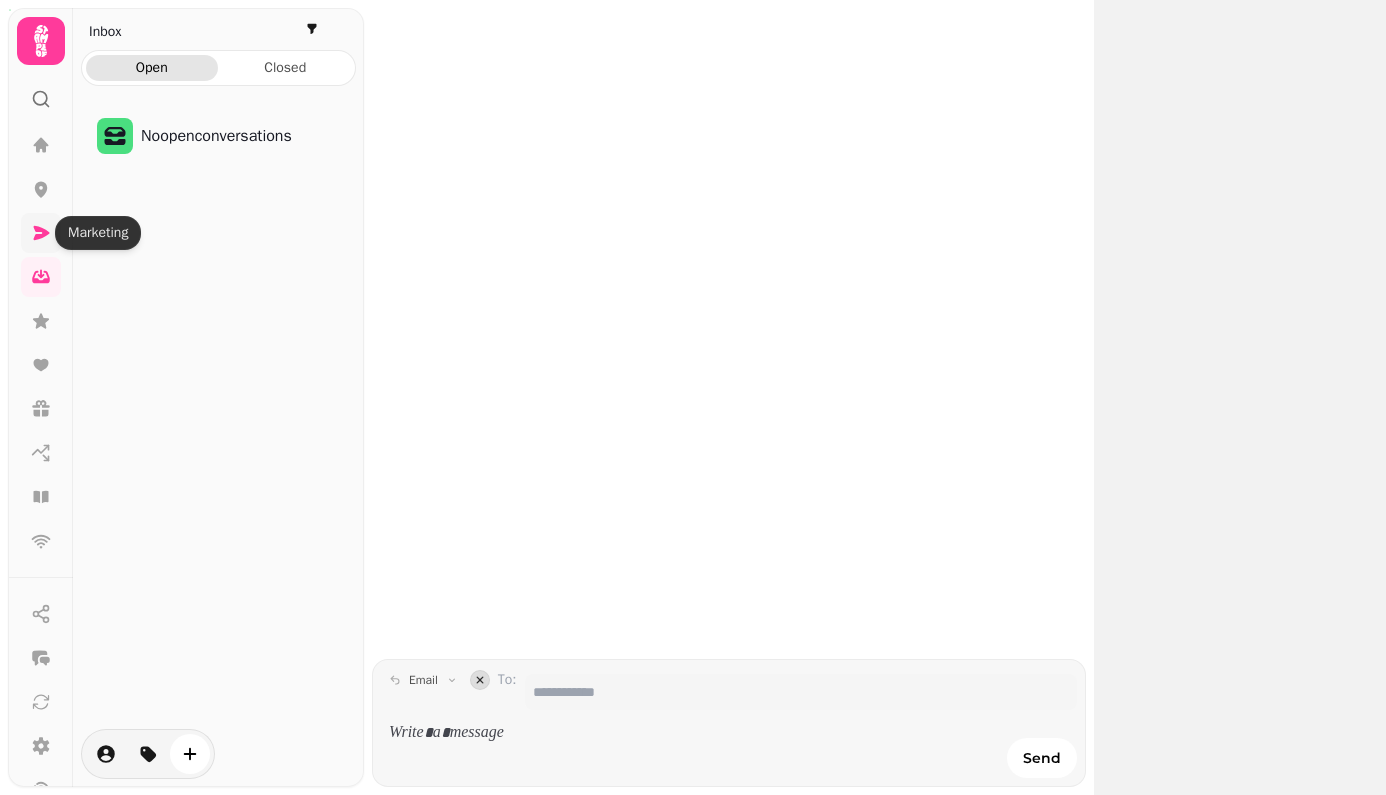 click 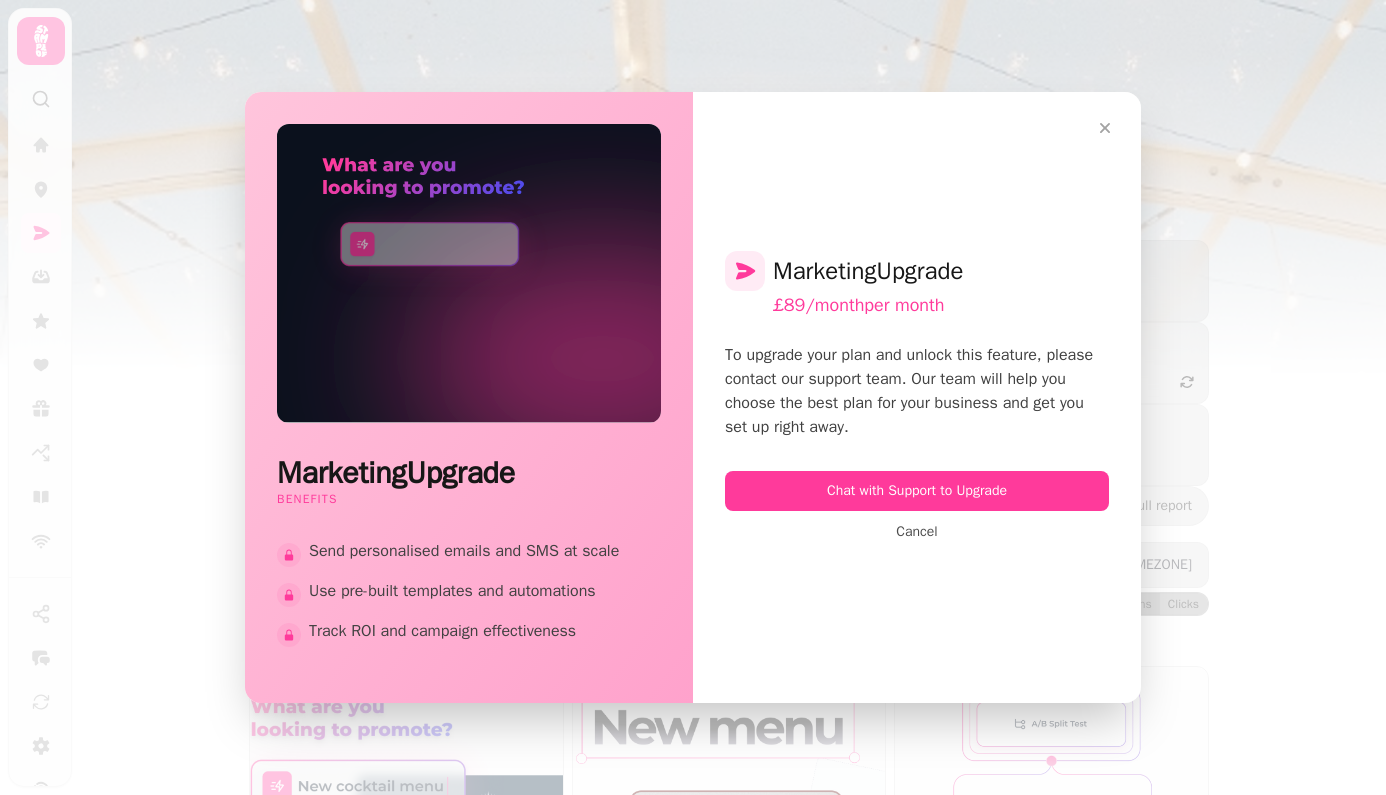 click on "Marketing  Upgrade Benefits Send personalised emails and SMS at scale Use pre-built templates and automations Track ROI and campaign effectiveness Marketing  Upgrade £89/month  per month To upgrade your plan and unlock this feature, please contact our support team. Our team will help you choose the best plan for your business and get you set up right away. Chat with Support to Upgrade Cancel" at bounding box center [693, 397] 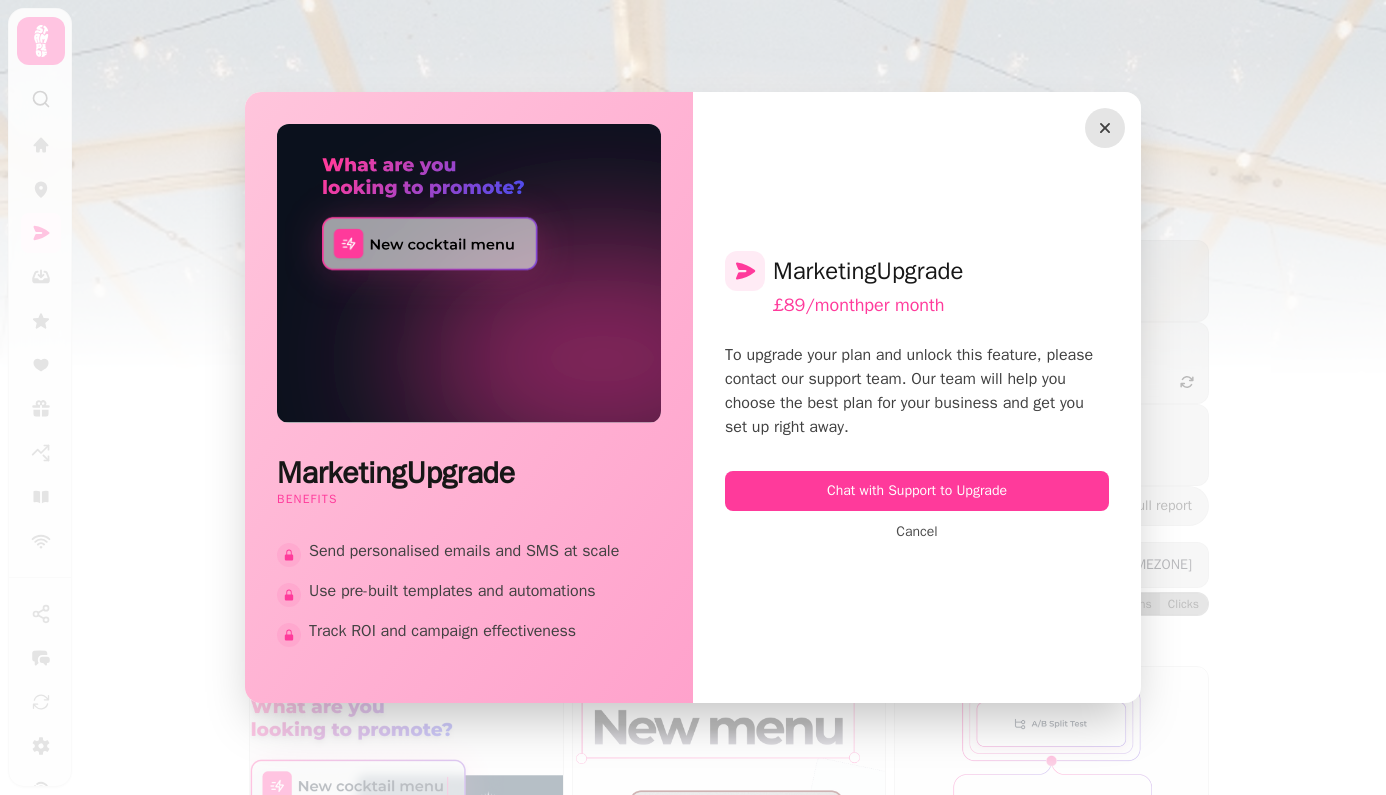 click 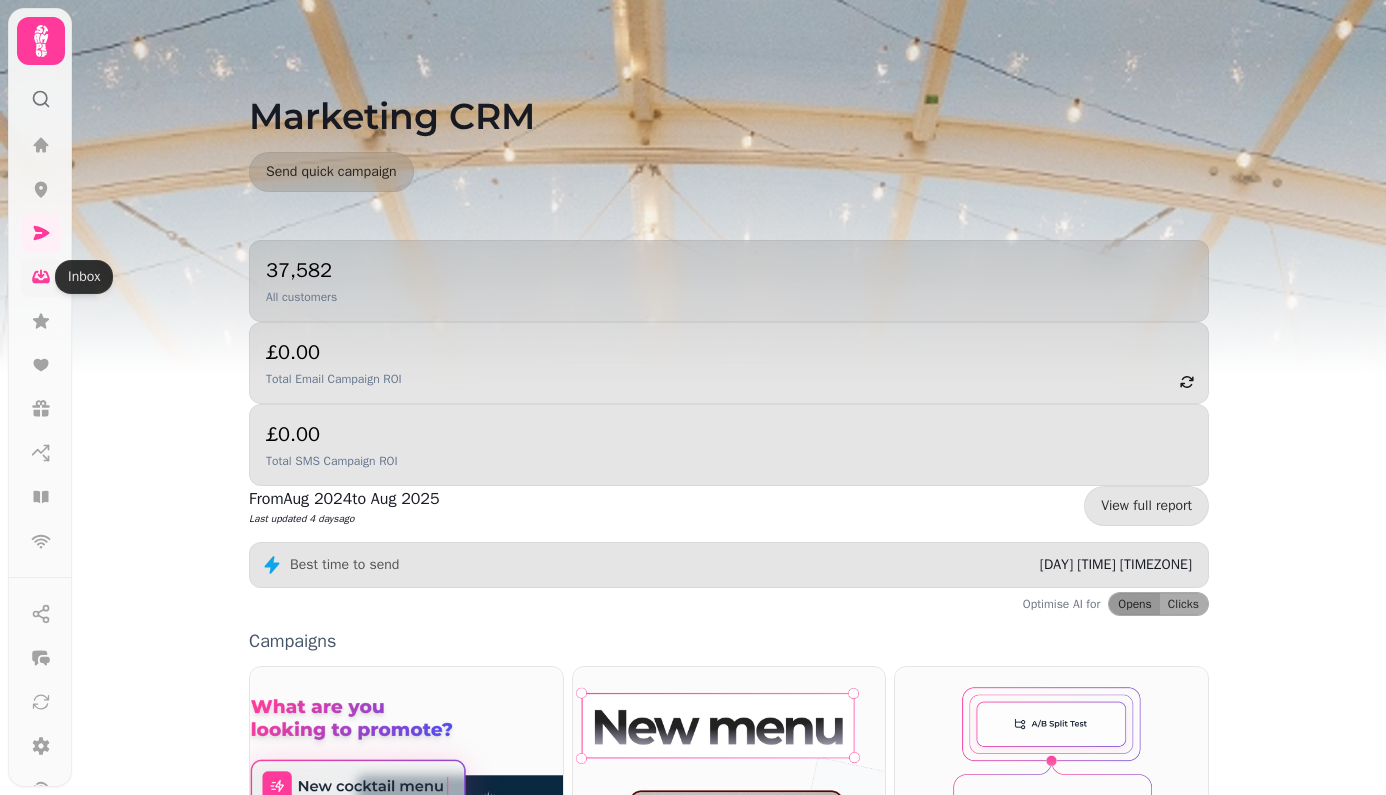 click 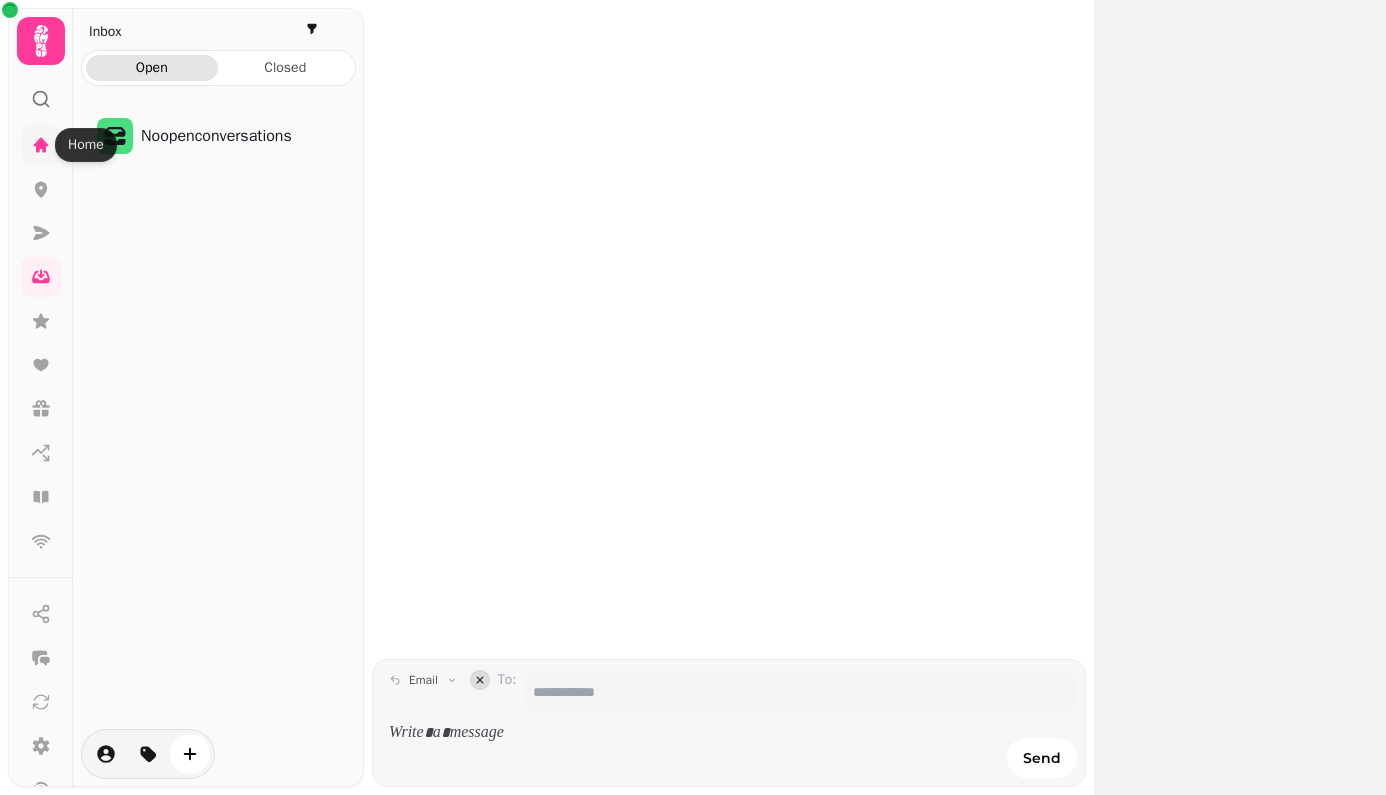 click 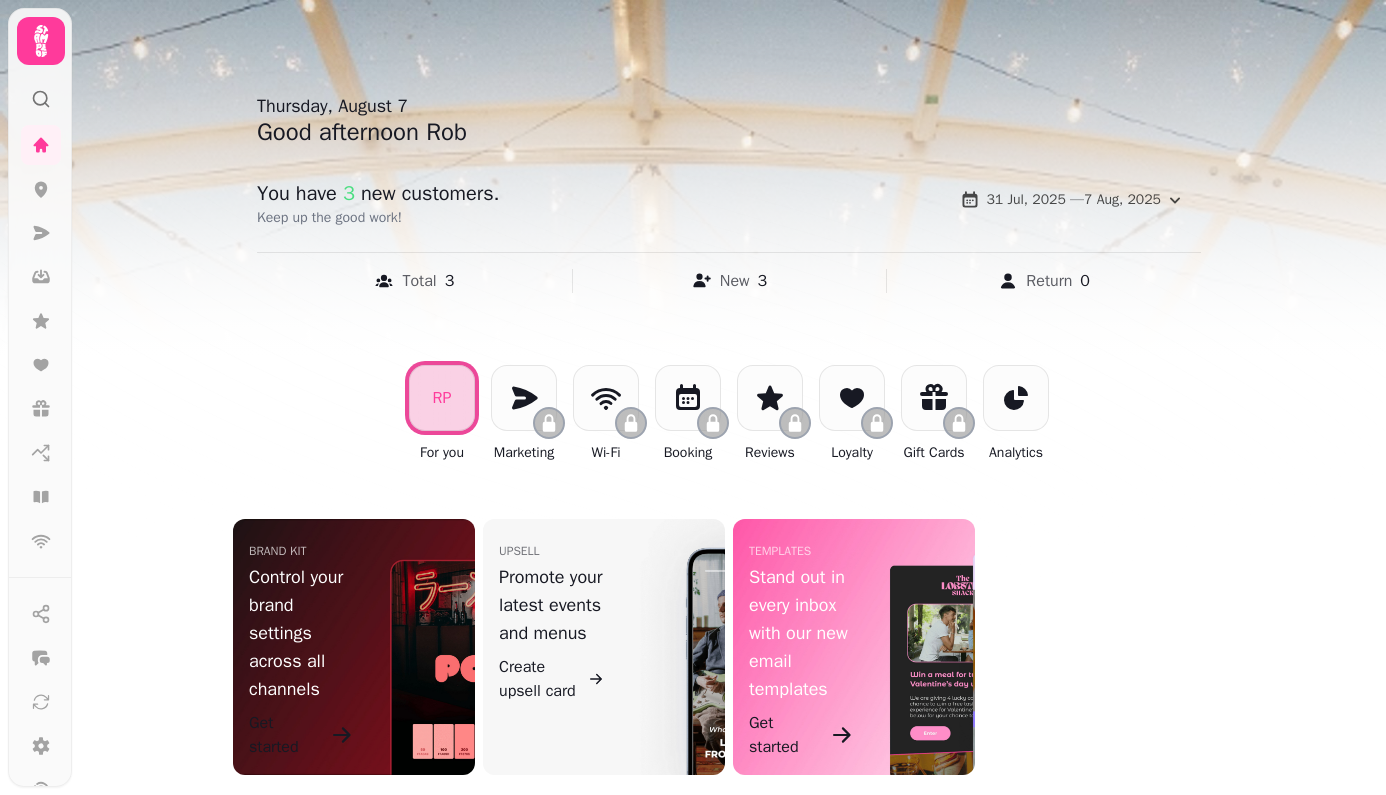 scroll, scrollTop: 48, scrollLeft: 0, axis: vertical 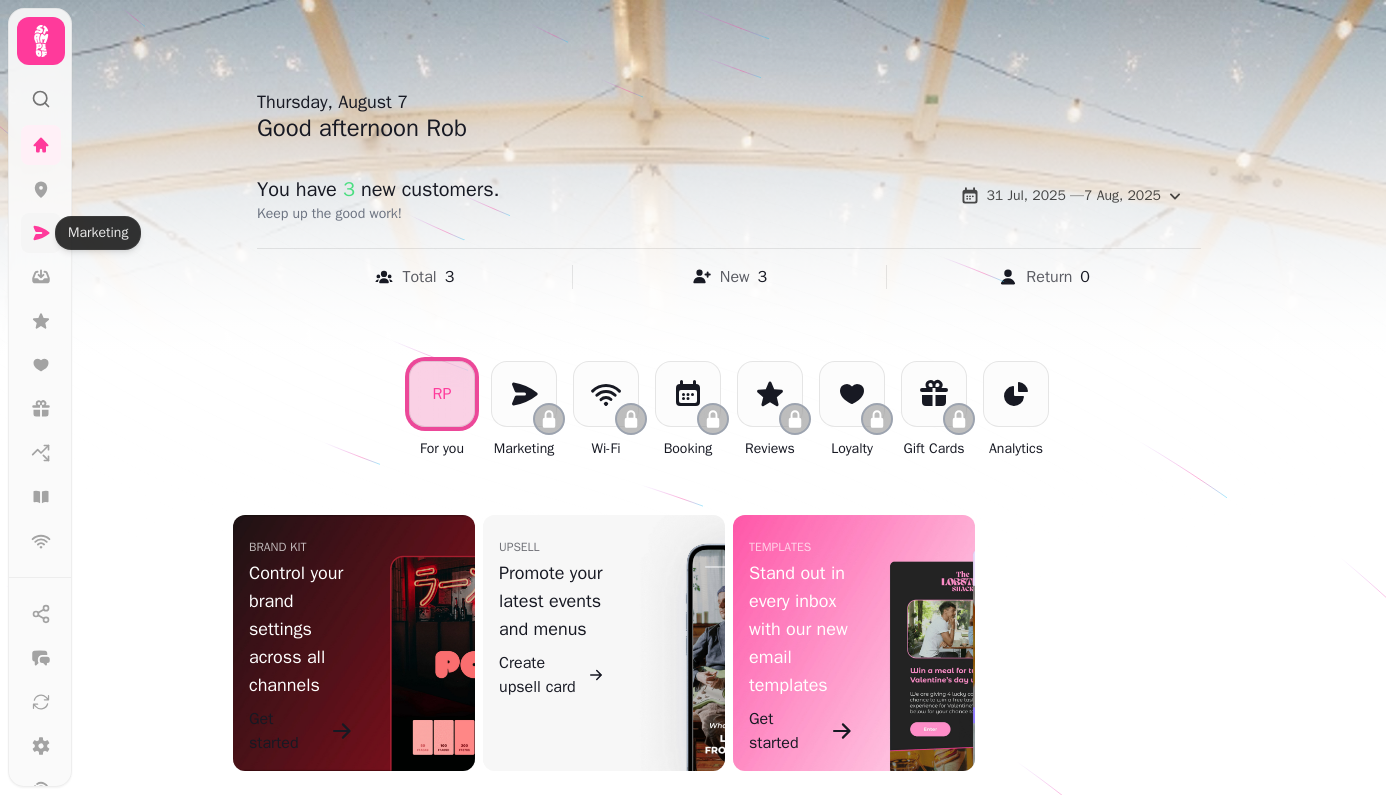 click 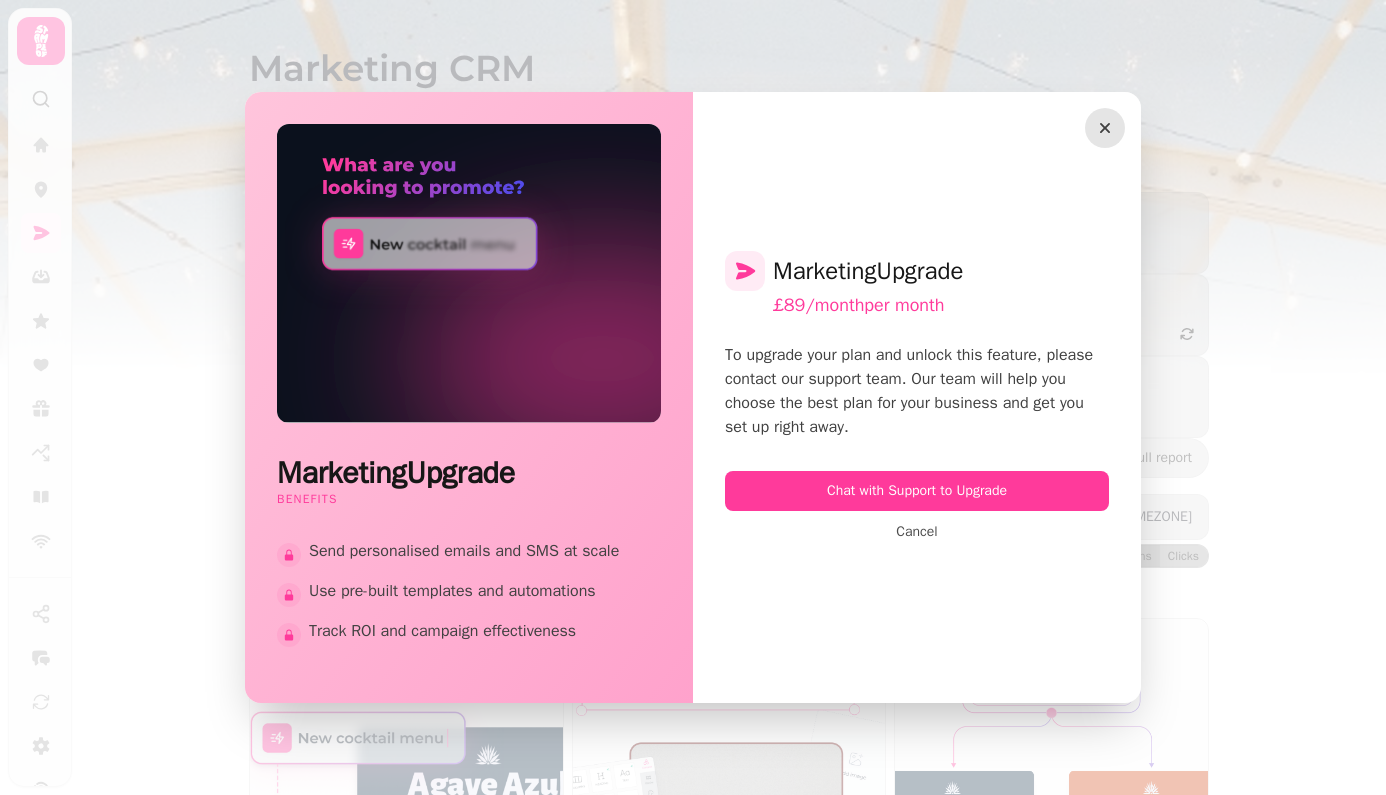click 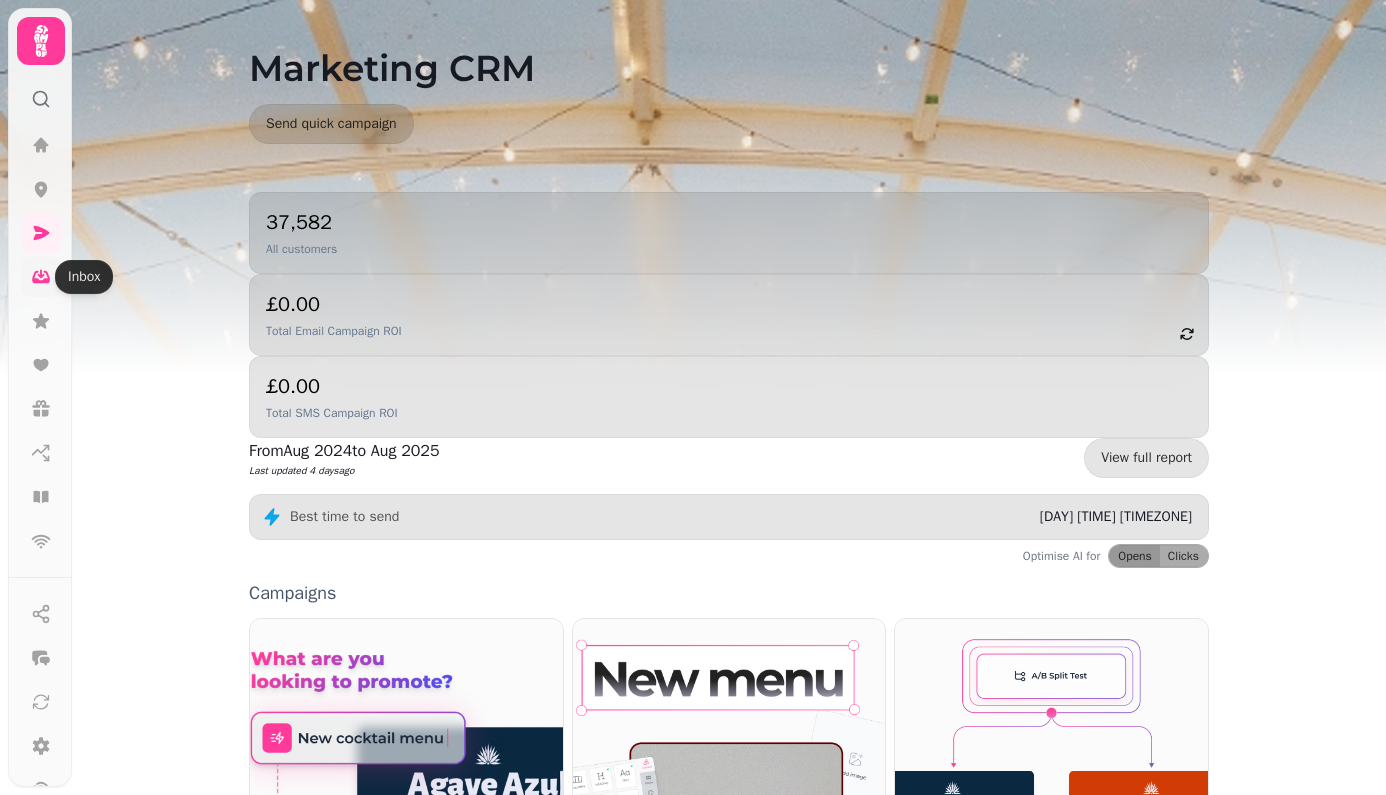 click 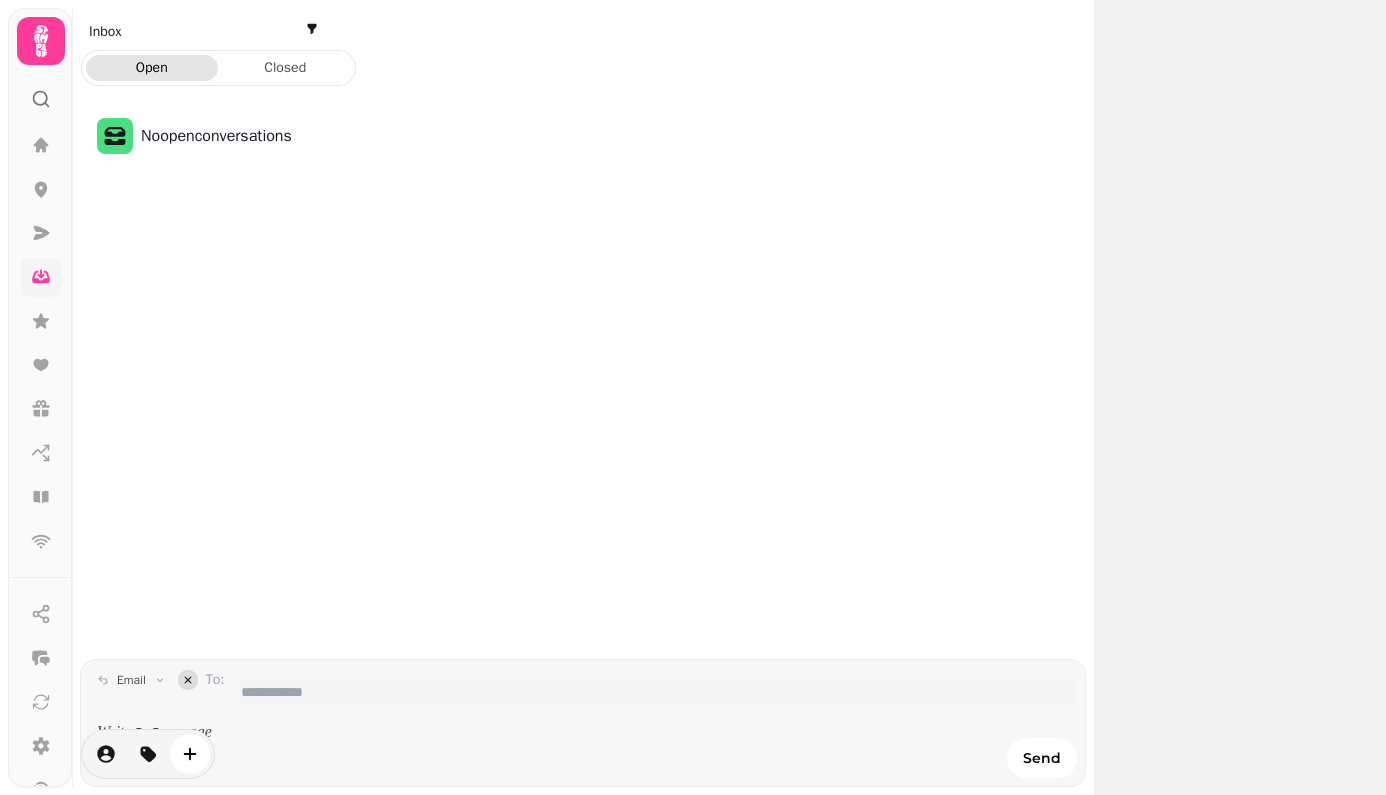 scroll, scrollTop: 0, scrollLeft: 0, axis: both 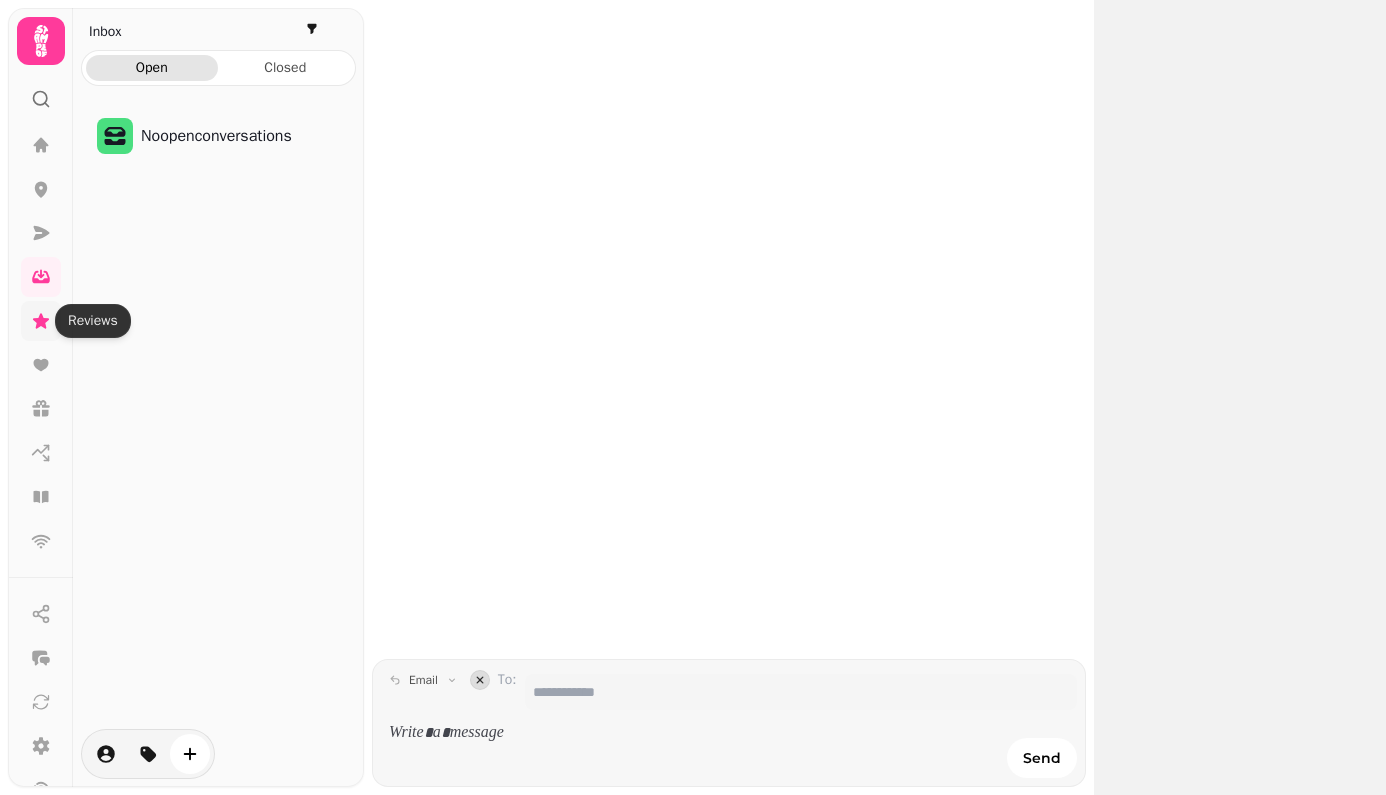 click 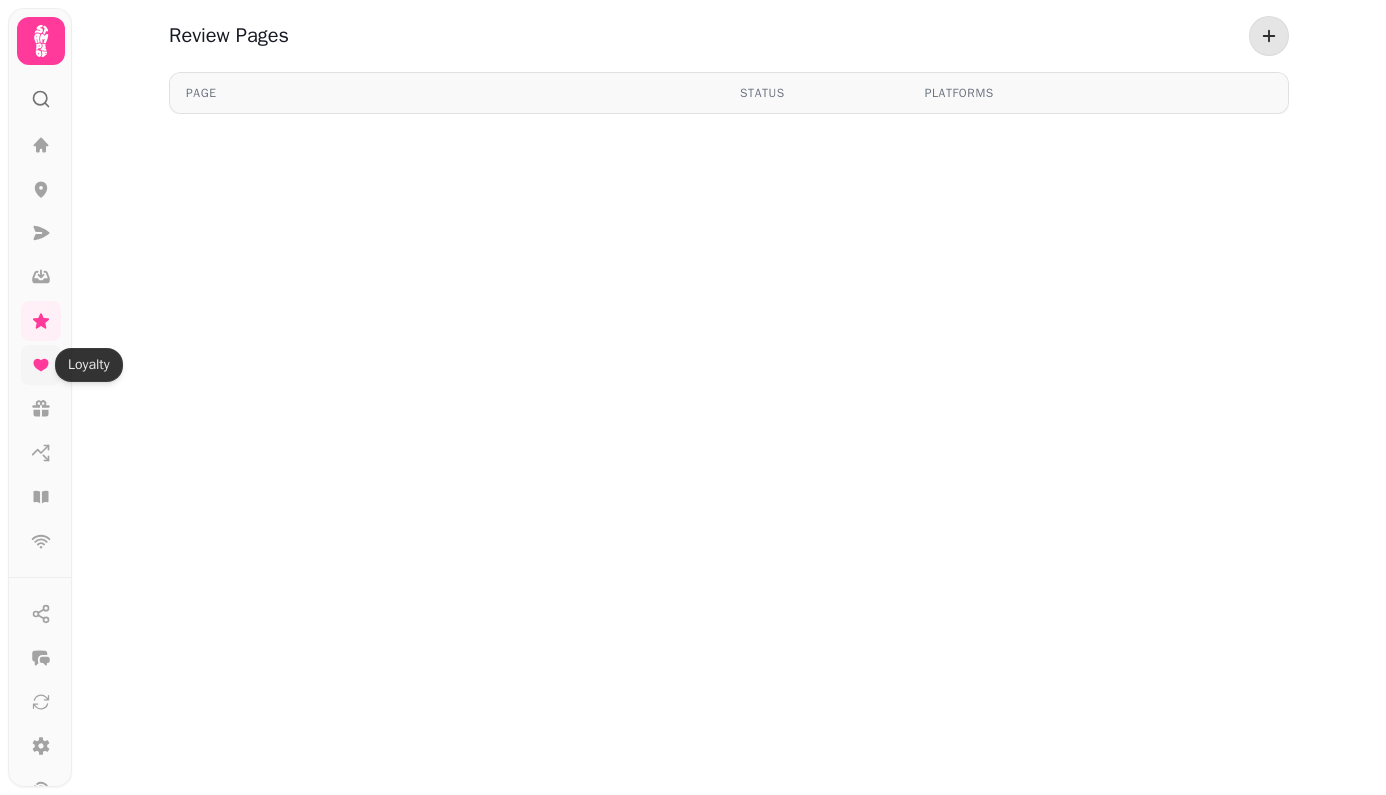 click 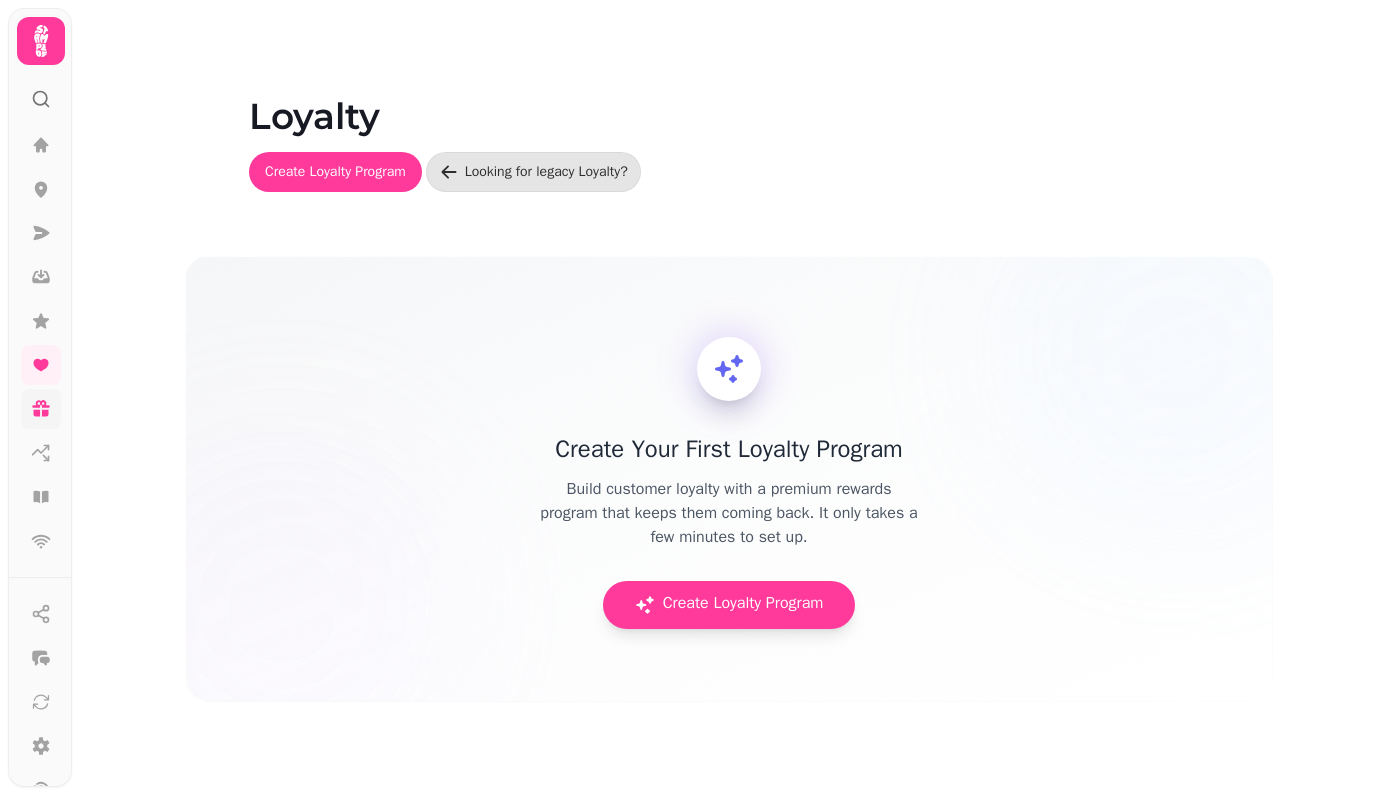 click 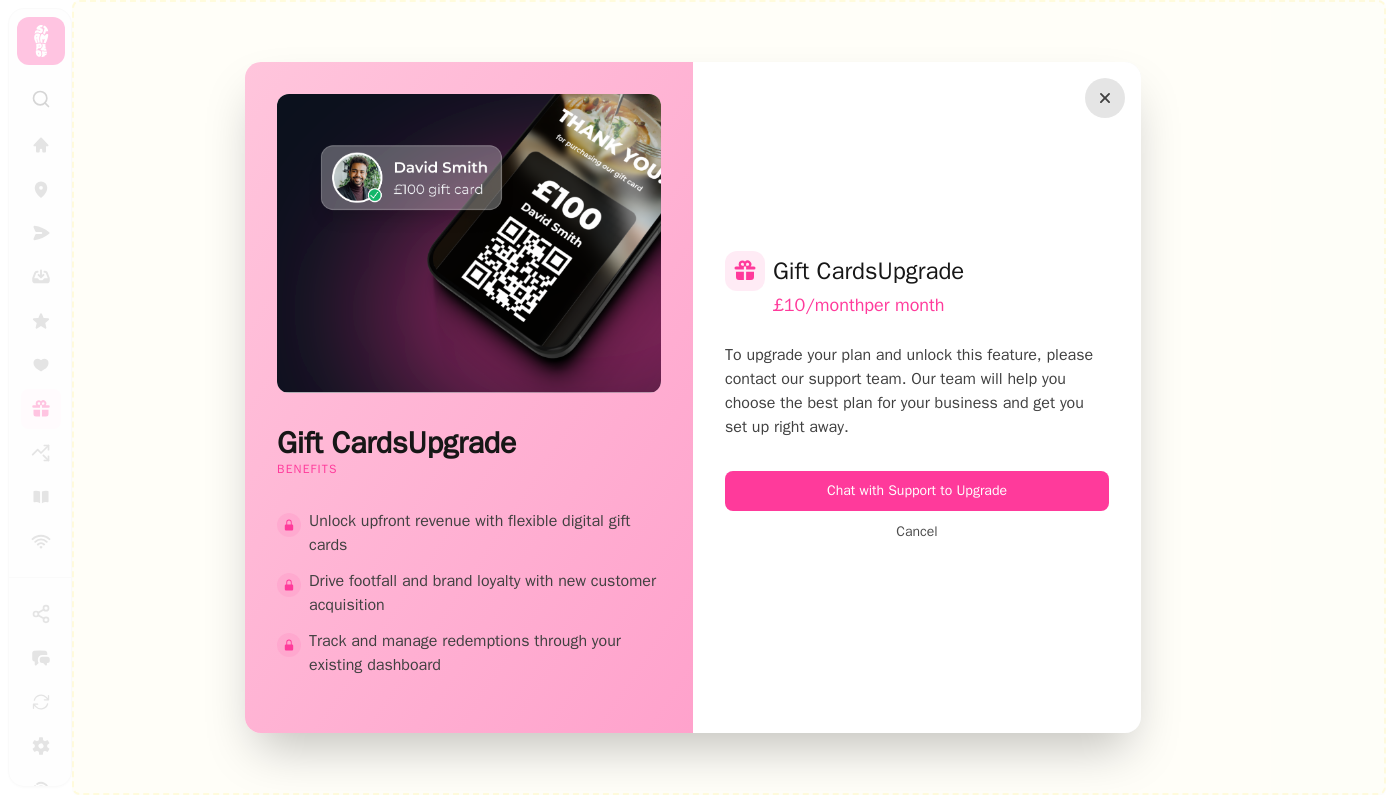 click 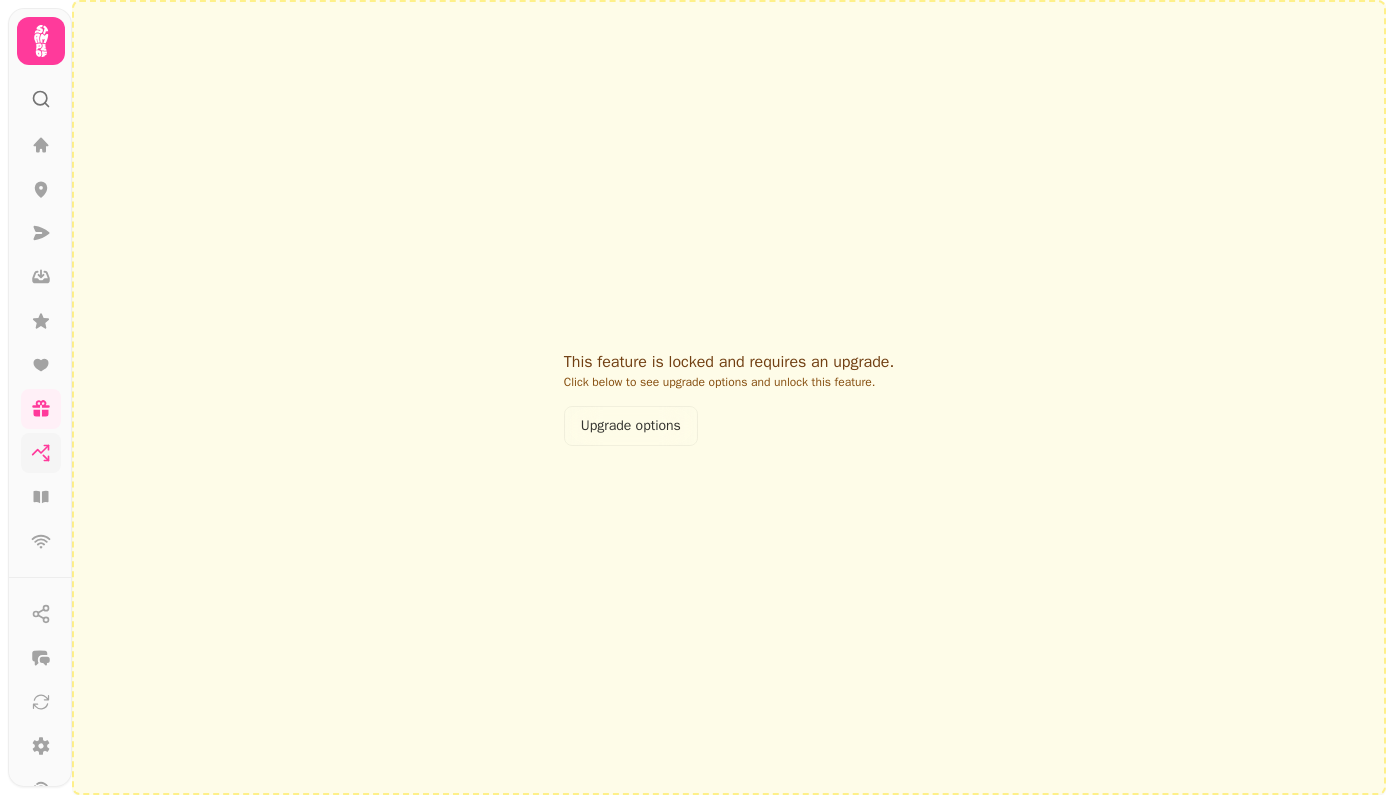 click at bounding box center (41, 453) 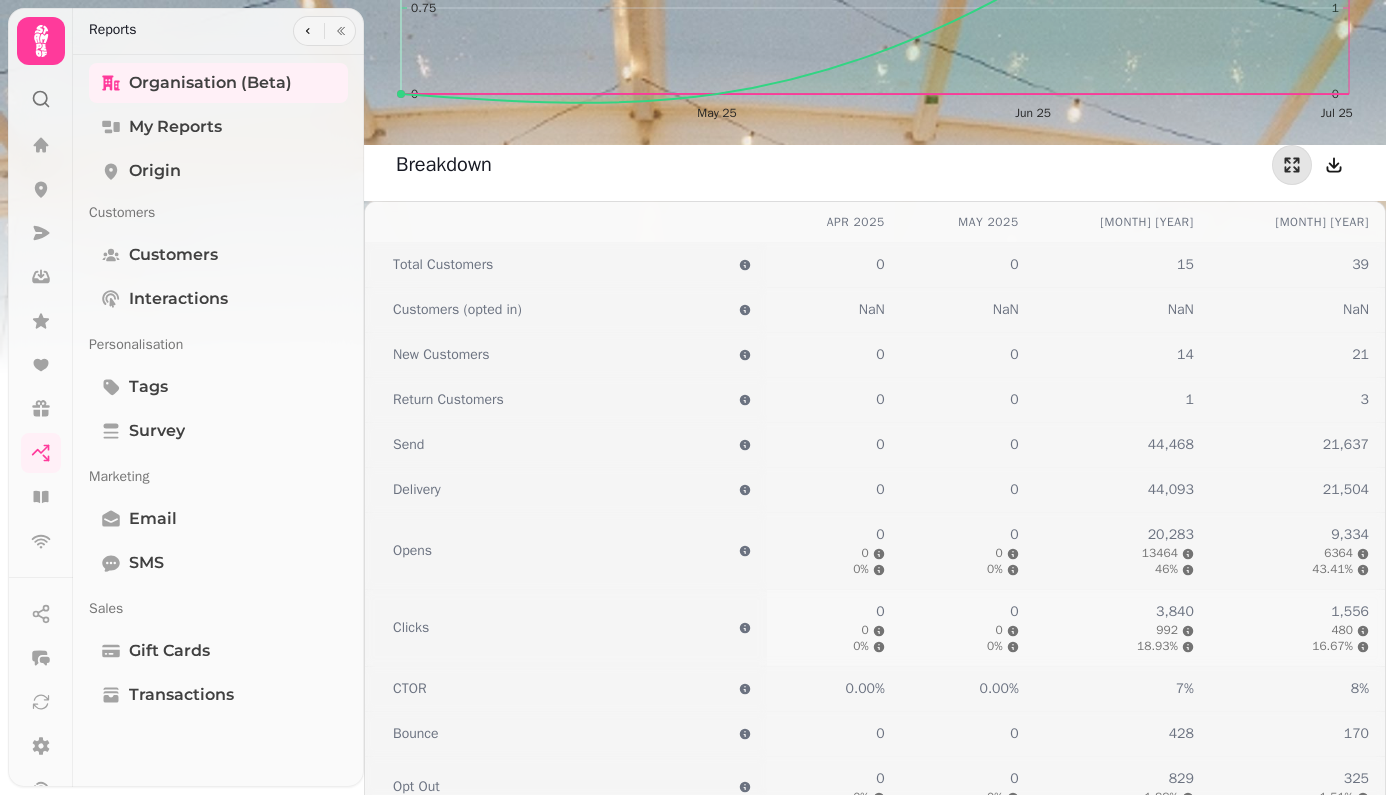 scroll, scrollTop: 1986, scrollLeft: 0, axis: vertical 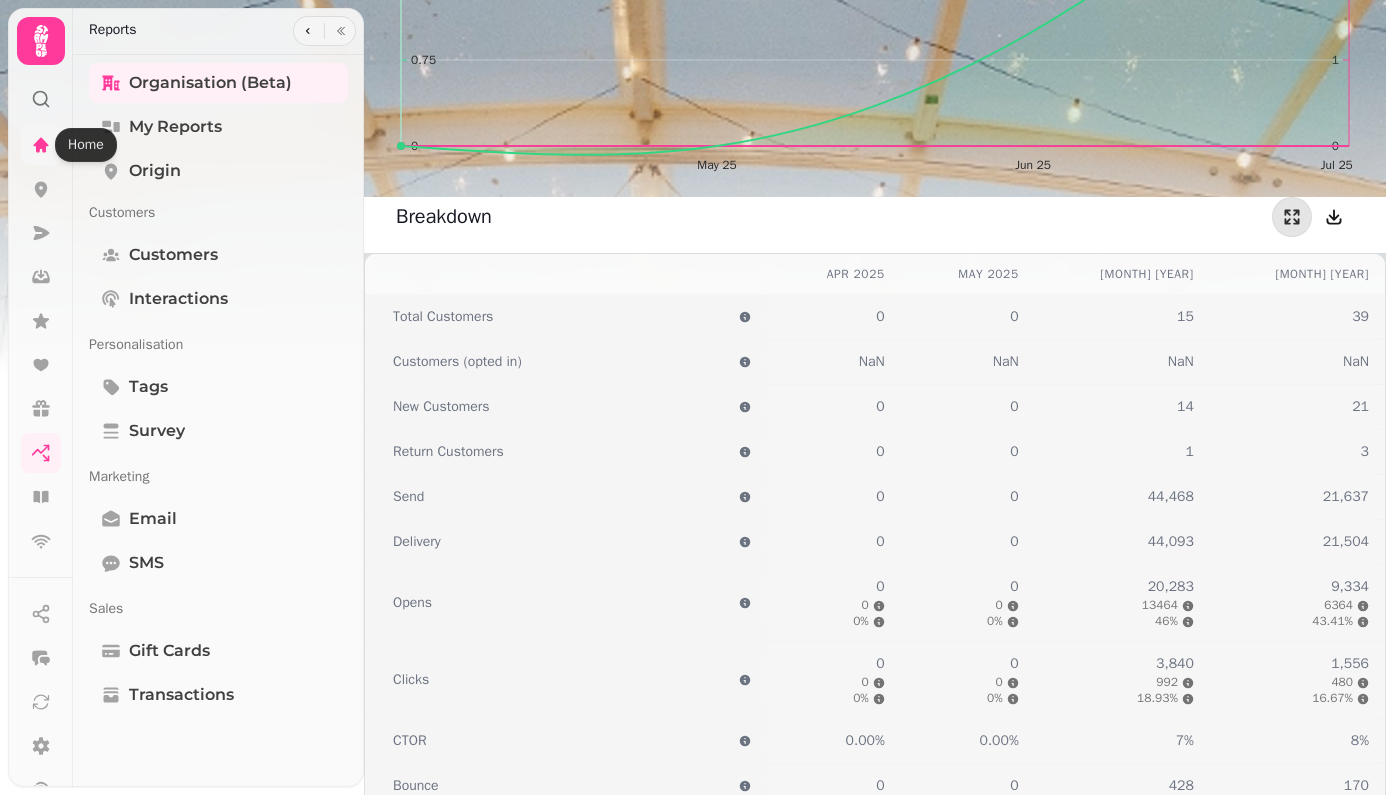 click 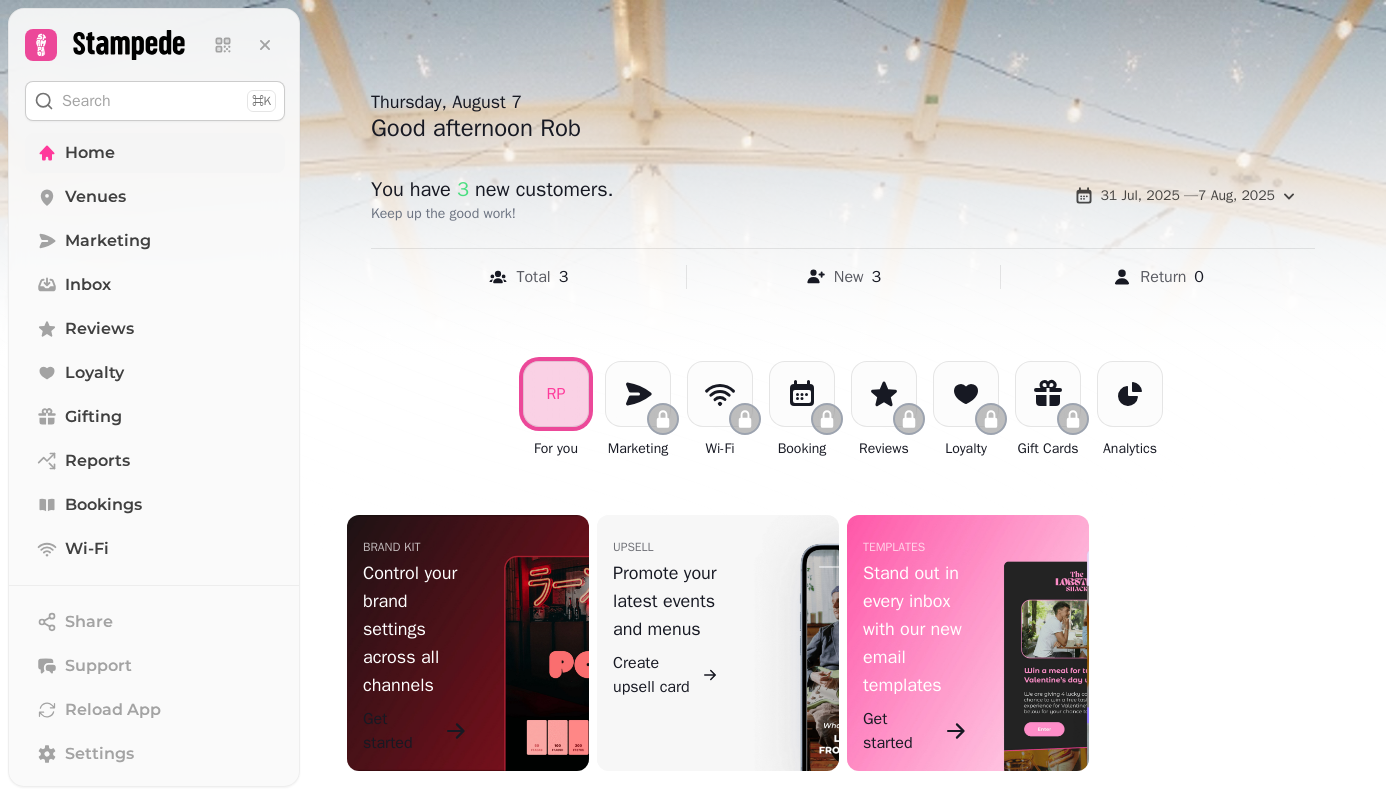 scroll, scrollTop: 48, scrollLeft: 0, axis: vertical 